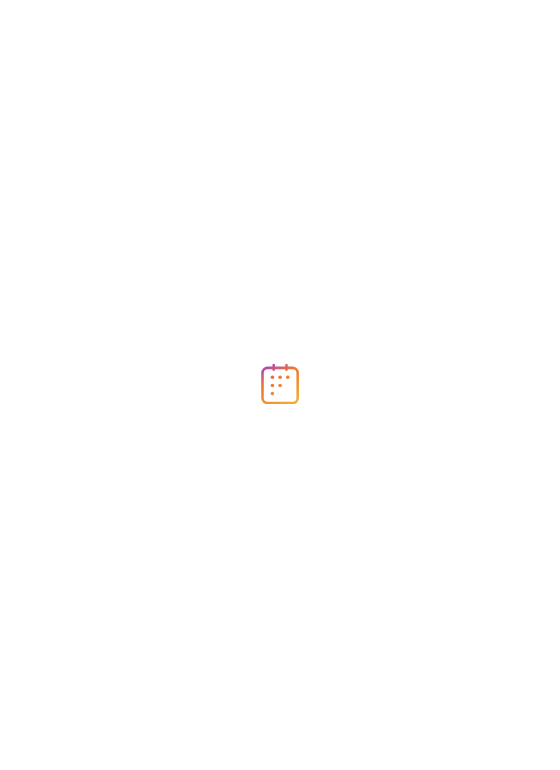 scroll, scrollTop: 0, scrollLeft: 0, axis: both 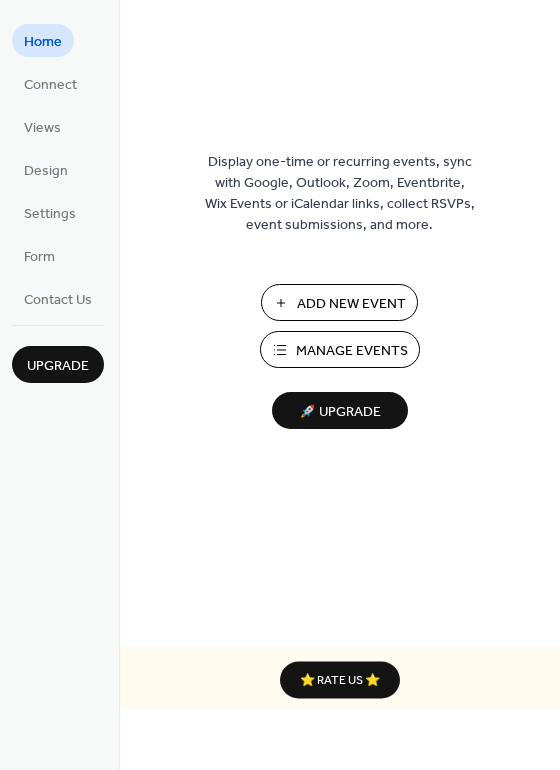 click on "Add New Event" at bounding box center (351, 304) 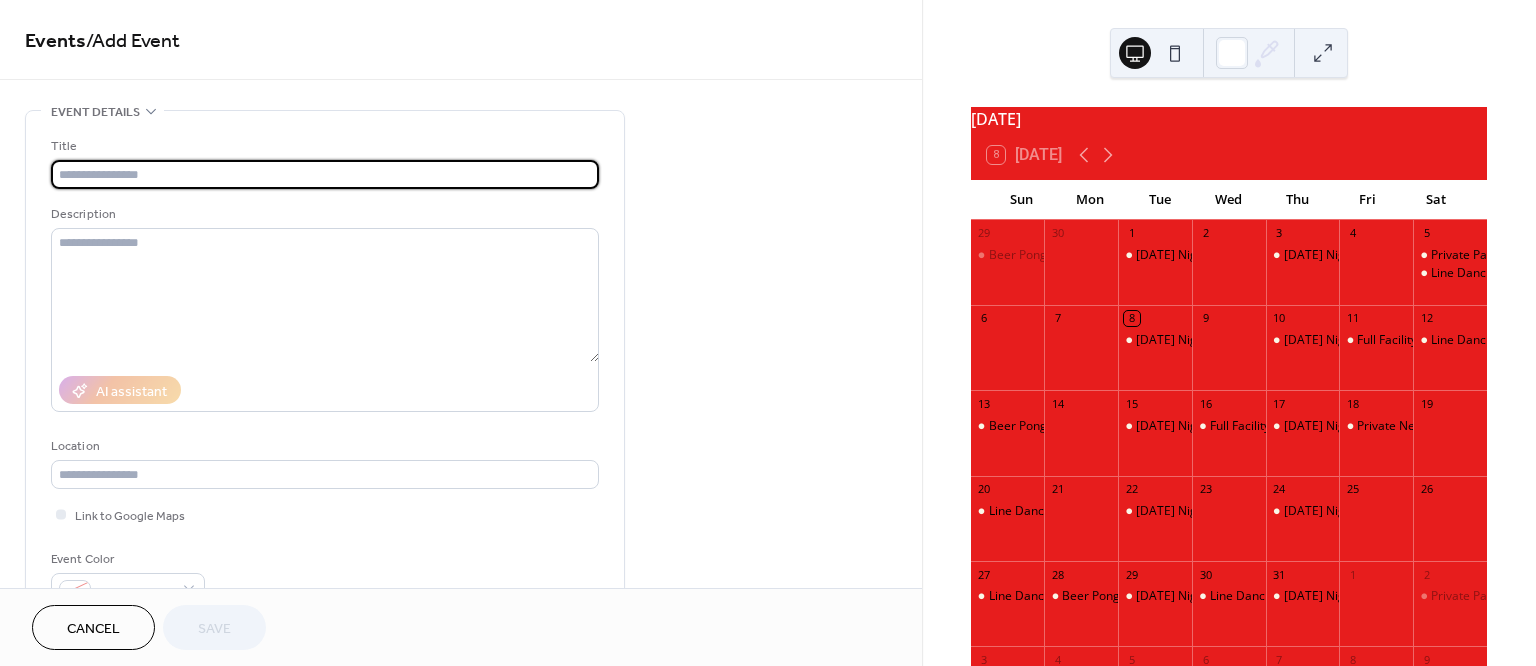 scroll, scrollTop: 0, scrollLeft: 0, axis: both 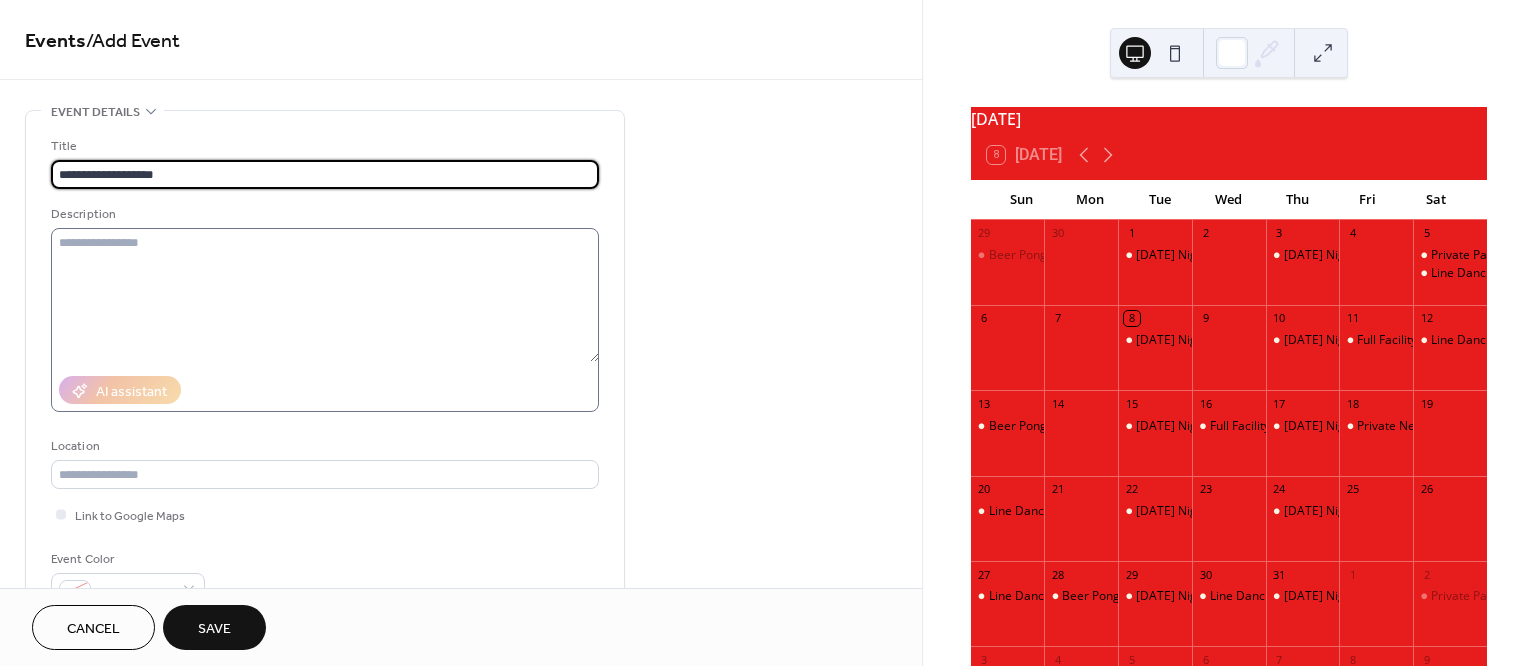 type on "**********" 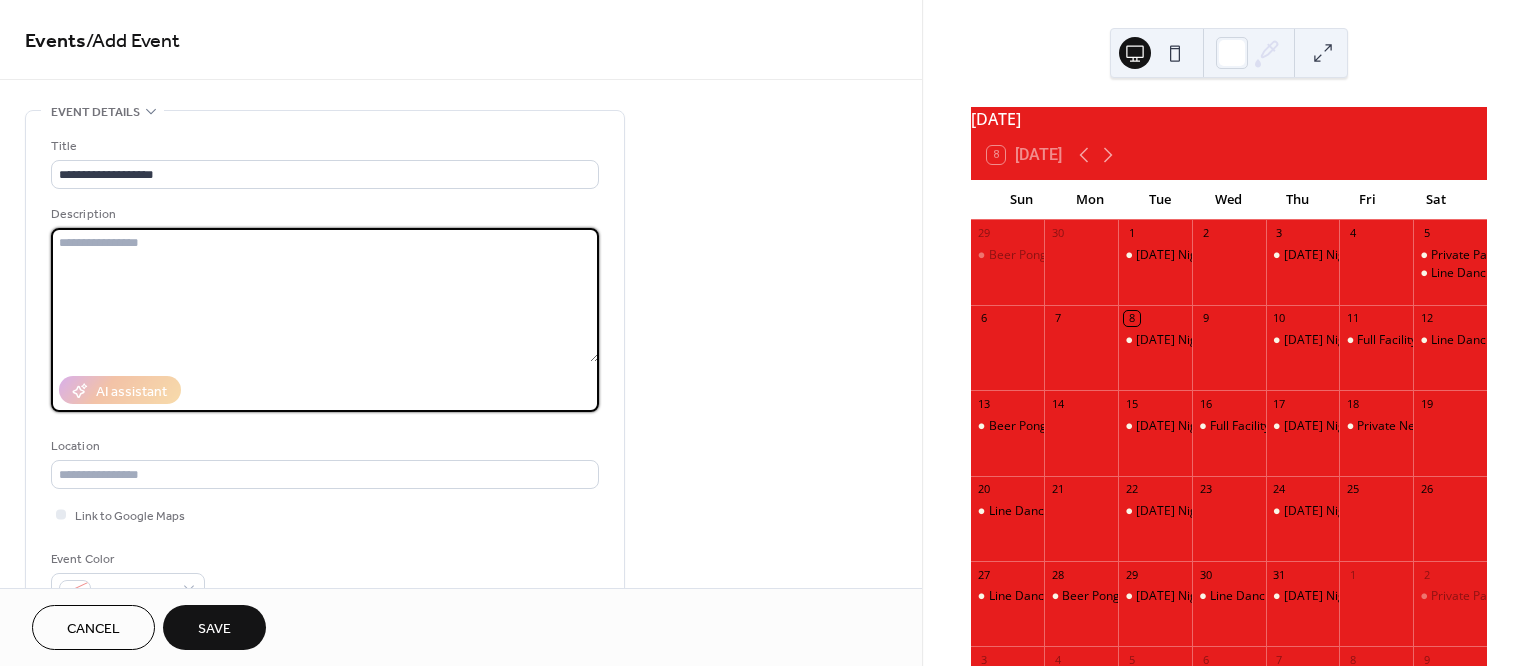 click at bounding box center [325, 295] 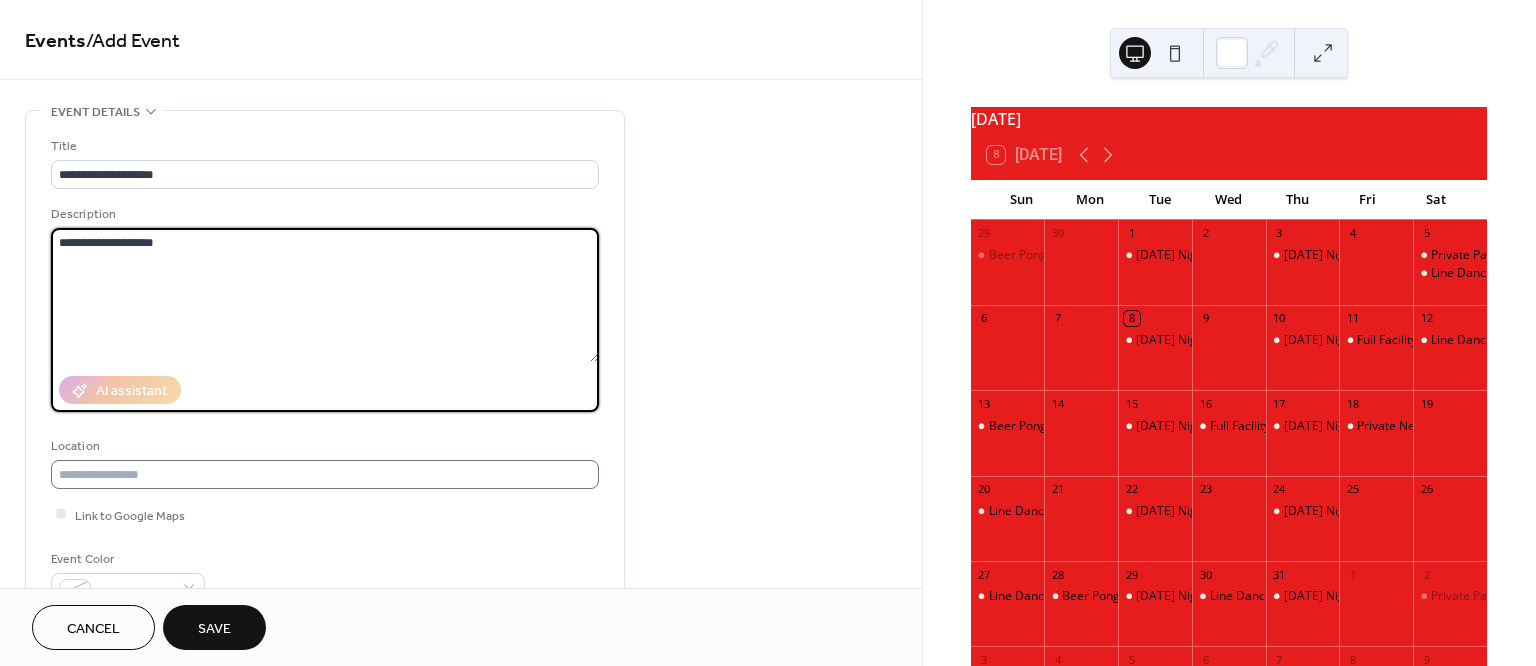 type on "**********" 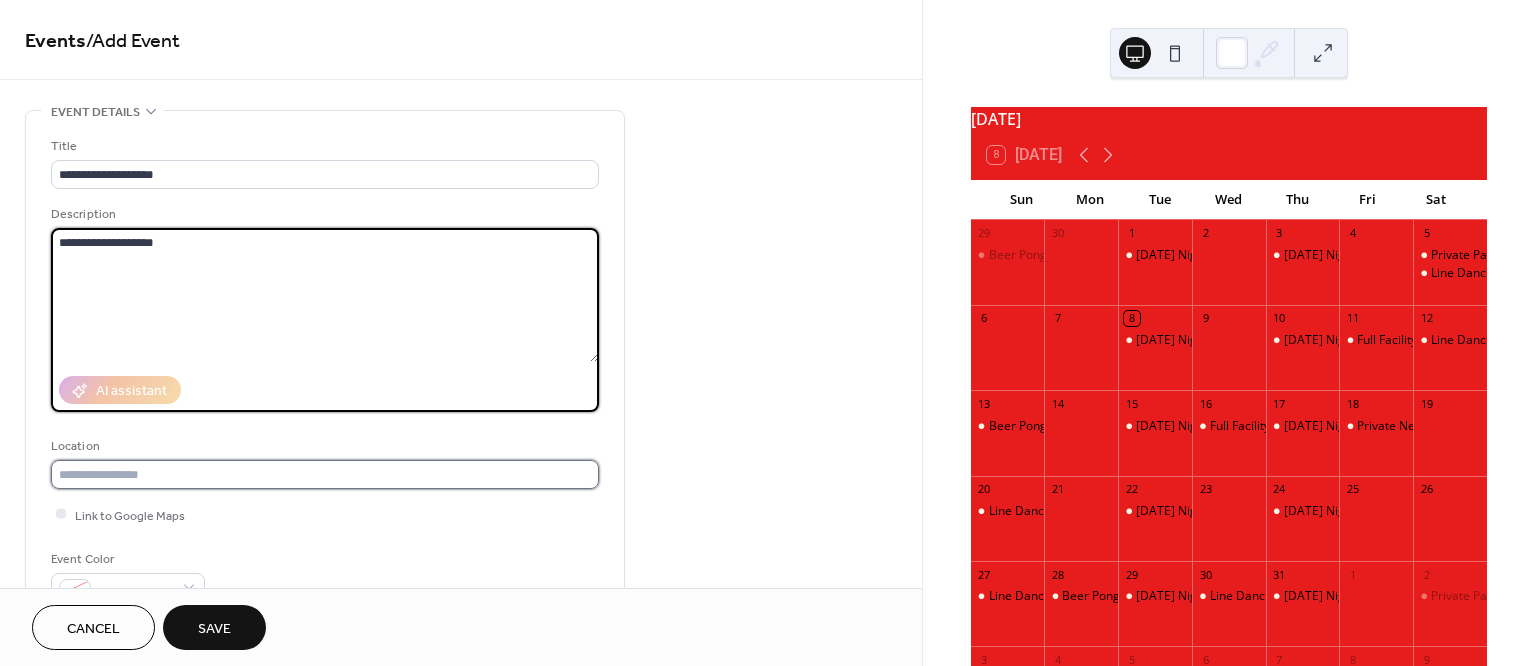 click at bounding box center [325, 474] 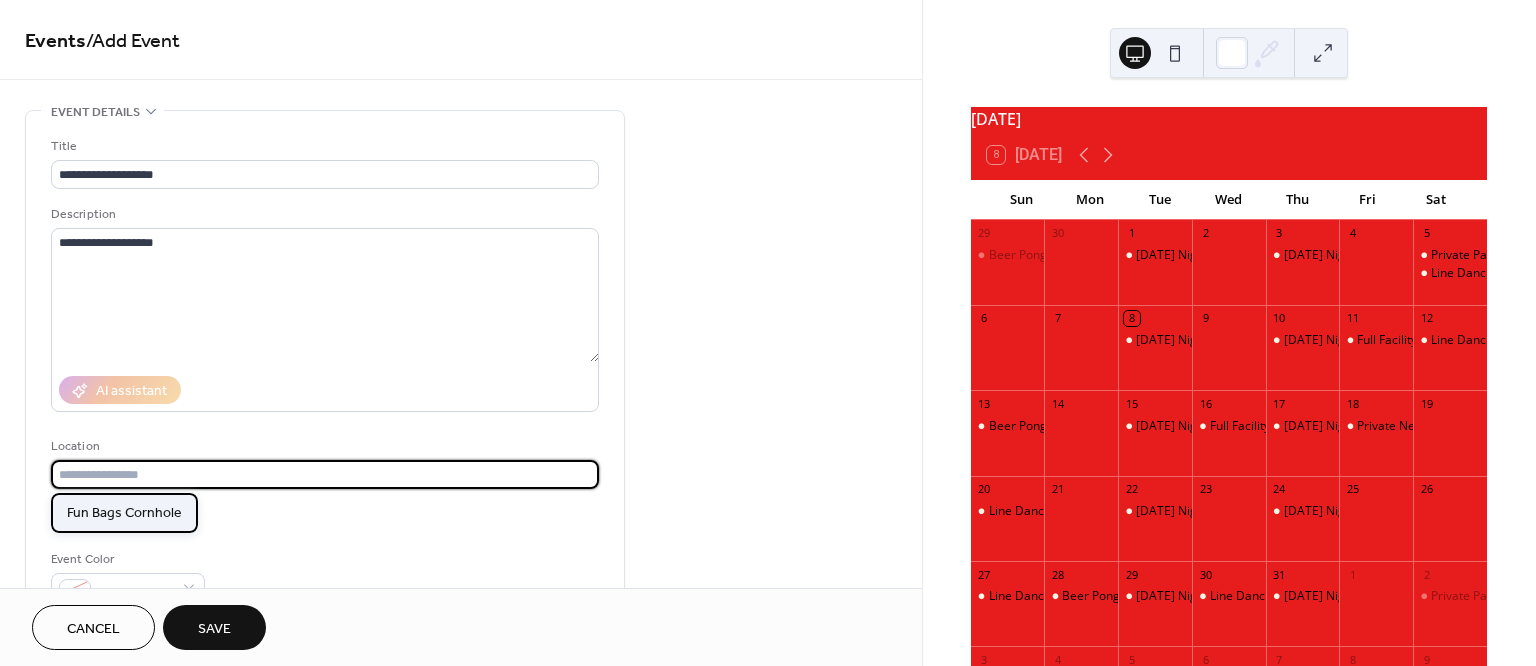 click on "Fun Bags Cornhole" at bounding box center [124, 513] 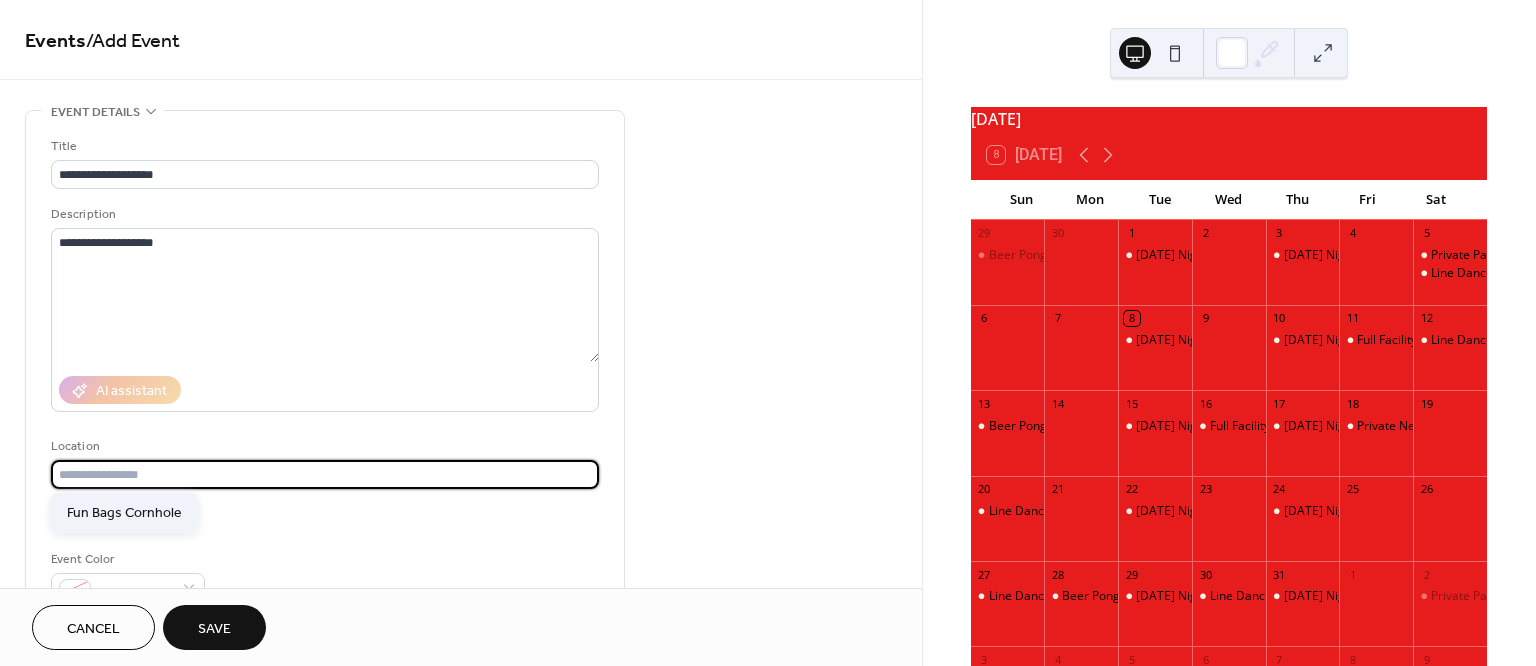 type on "**********" 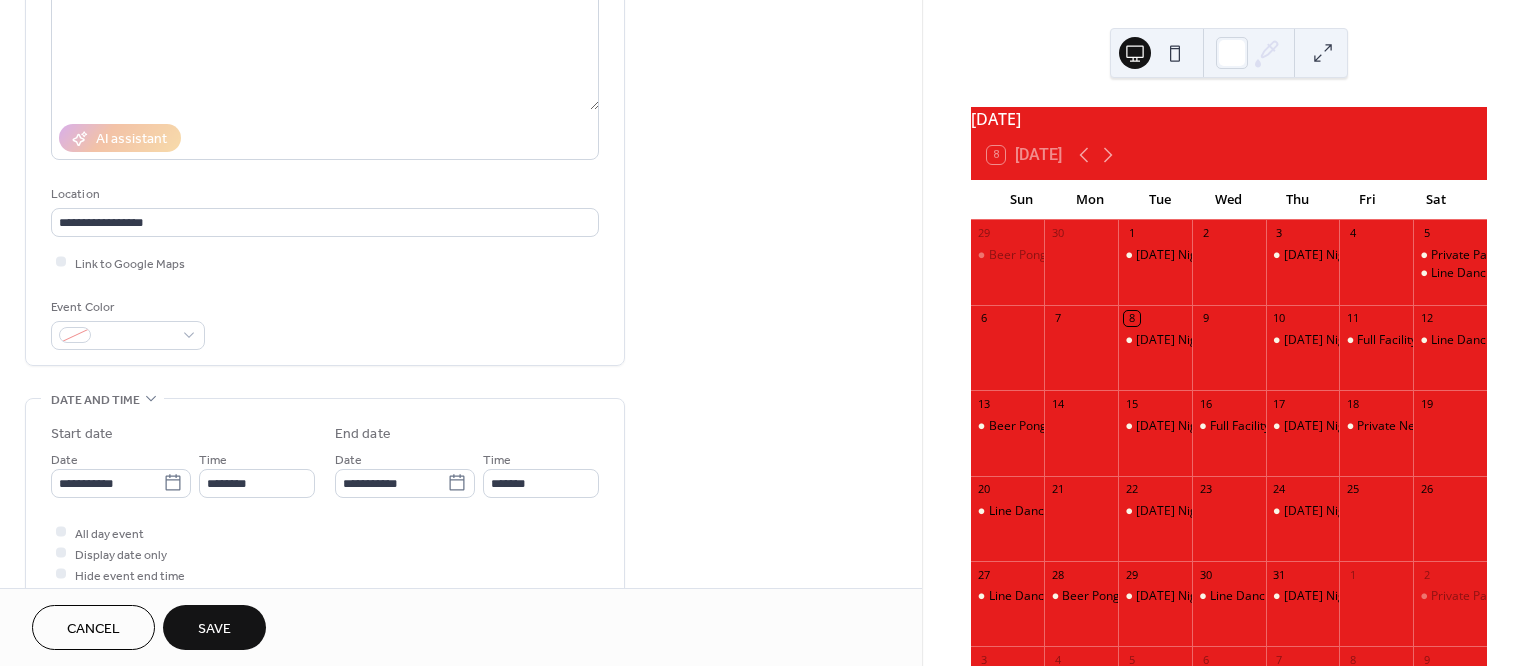scroll, scrollTop: 253, scrollLeft: 0, axis: vertical 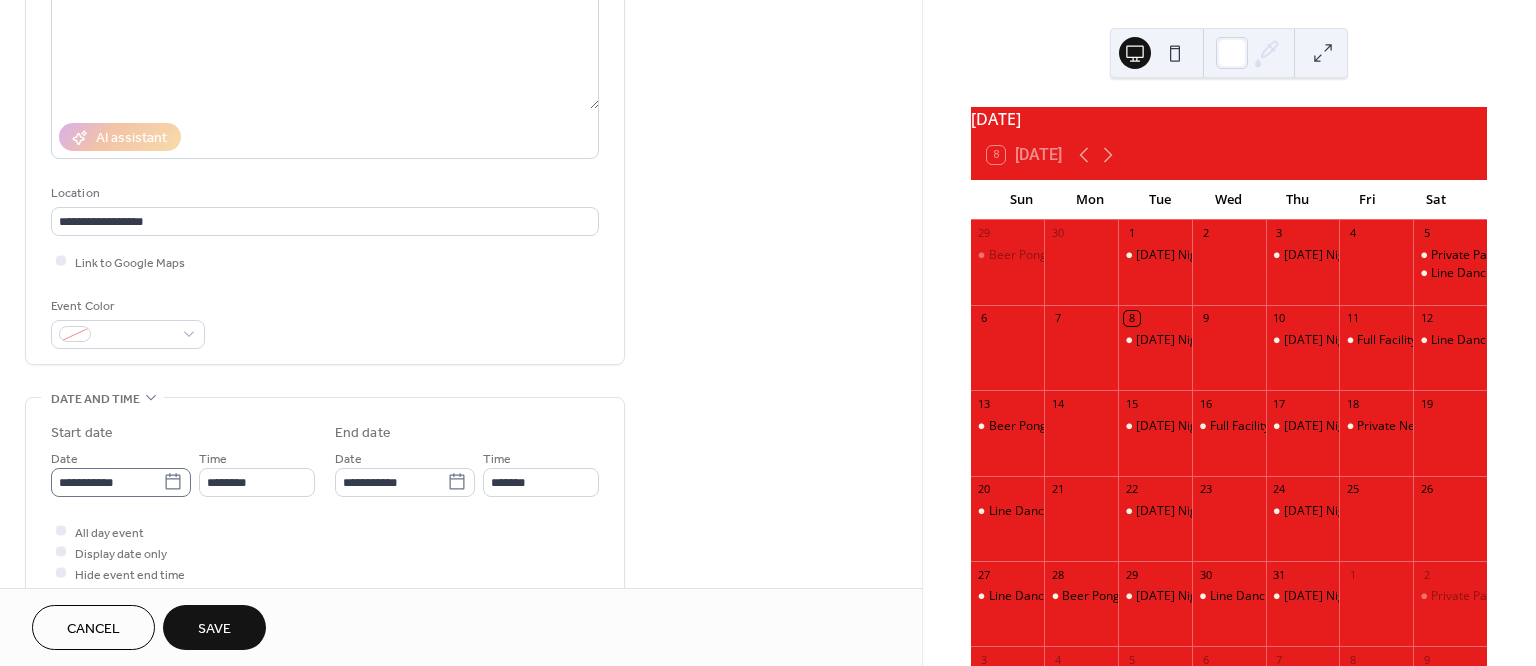 click 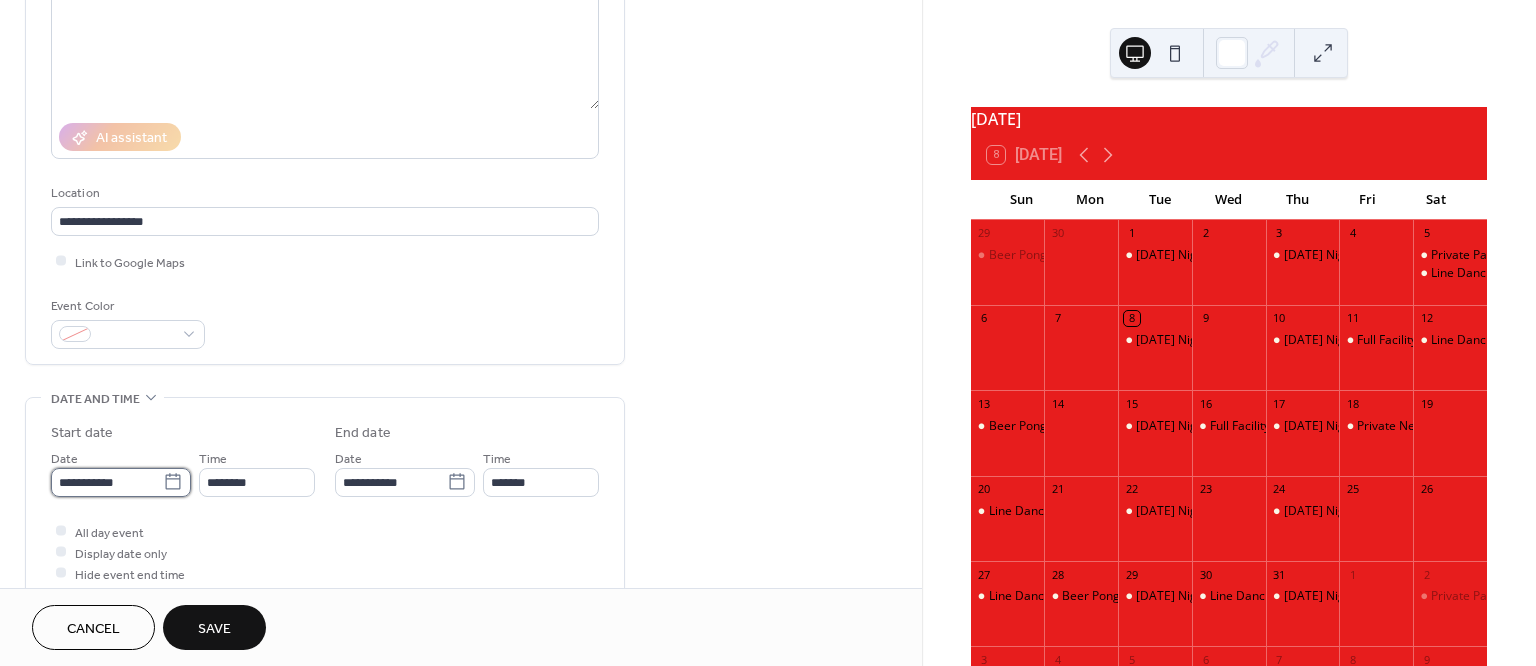 click on "**********" at bounding box center (107, 482) 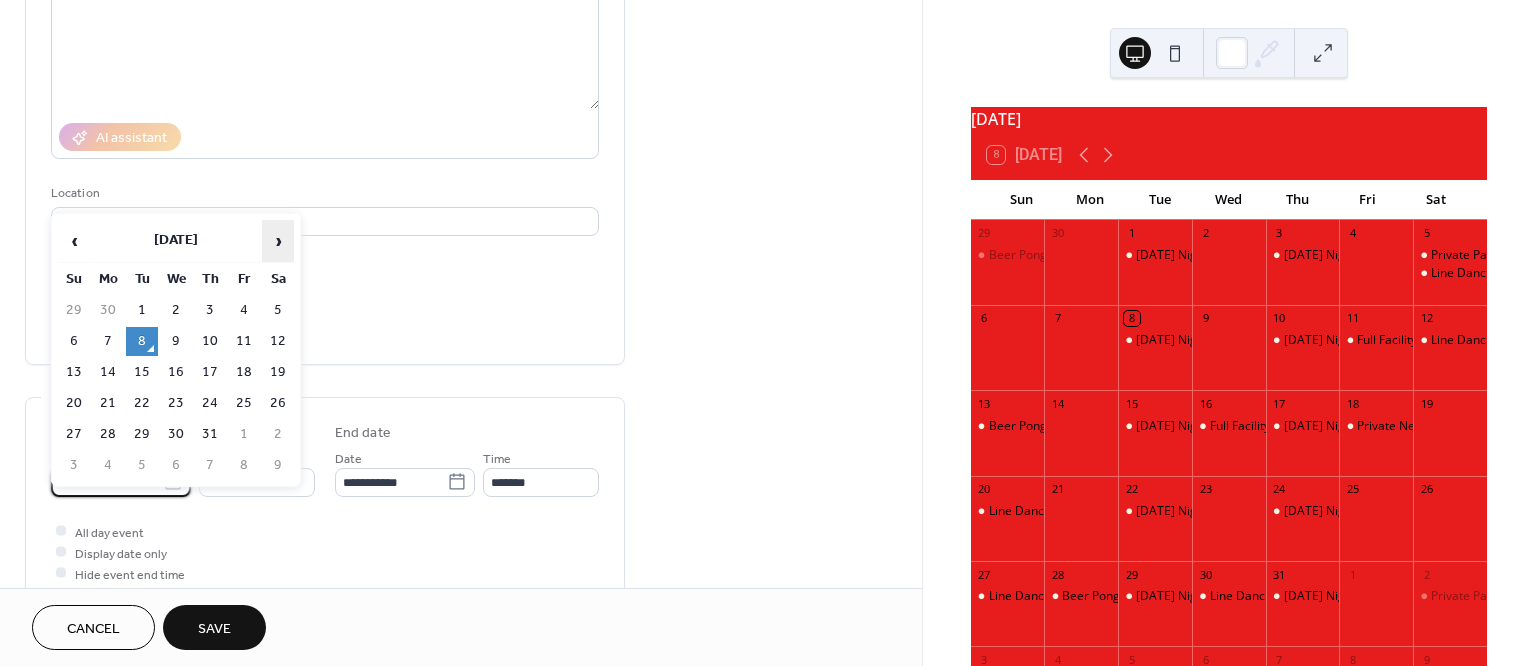 click on "›" at bounding box center [278, 241] 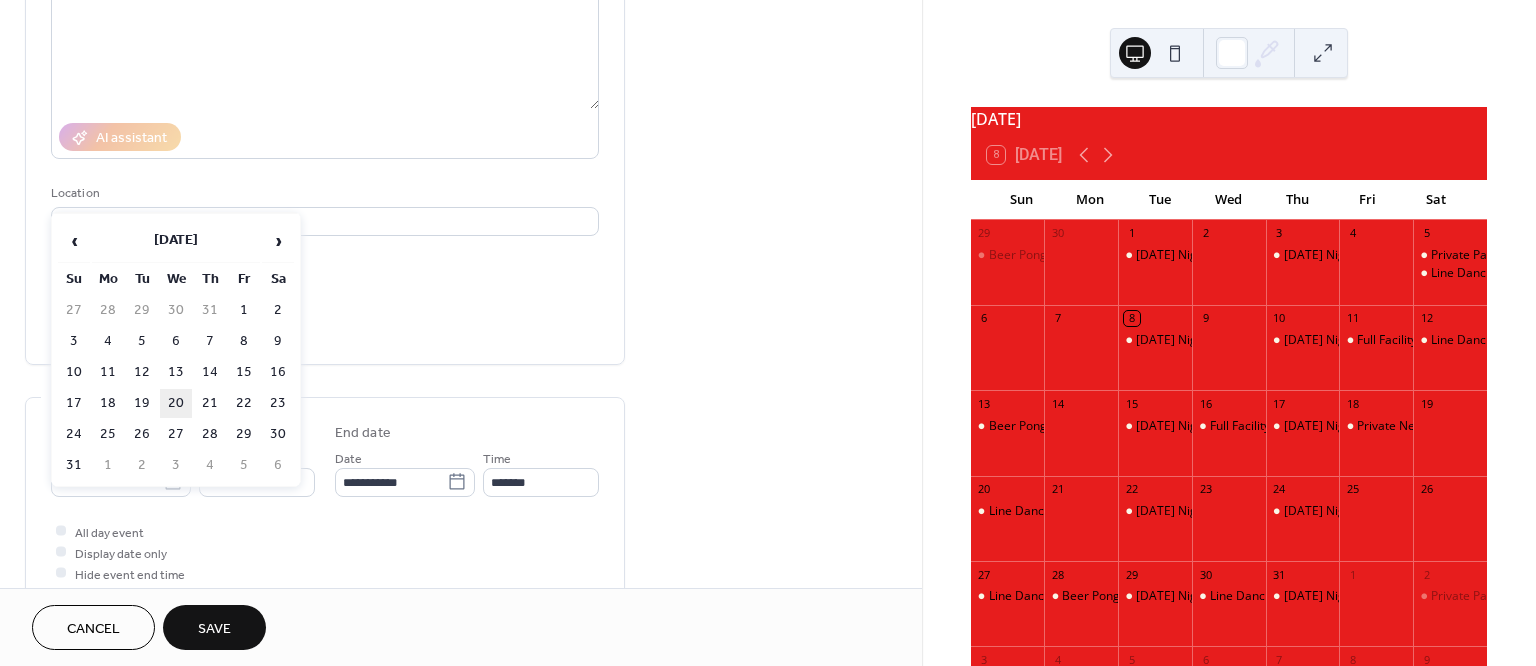 click on "20" at bounding box center (176, 403) 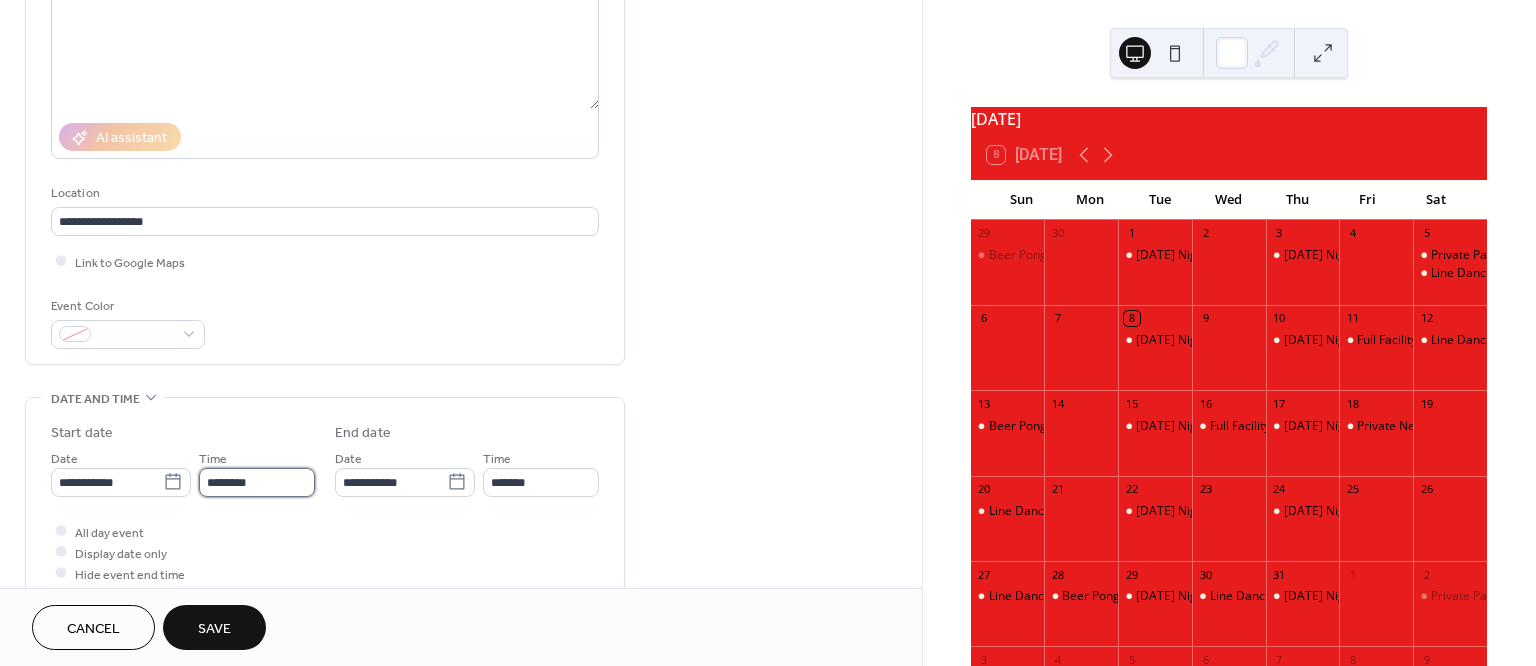 click on "********" at bounding box center [257, 482] 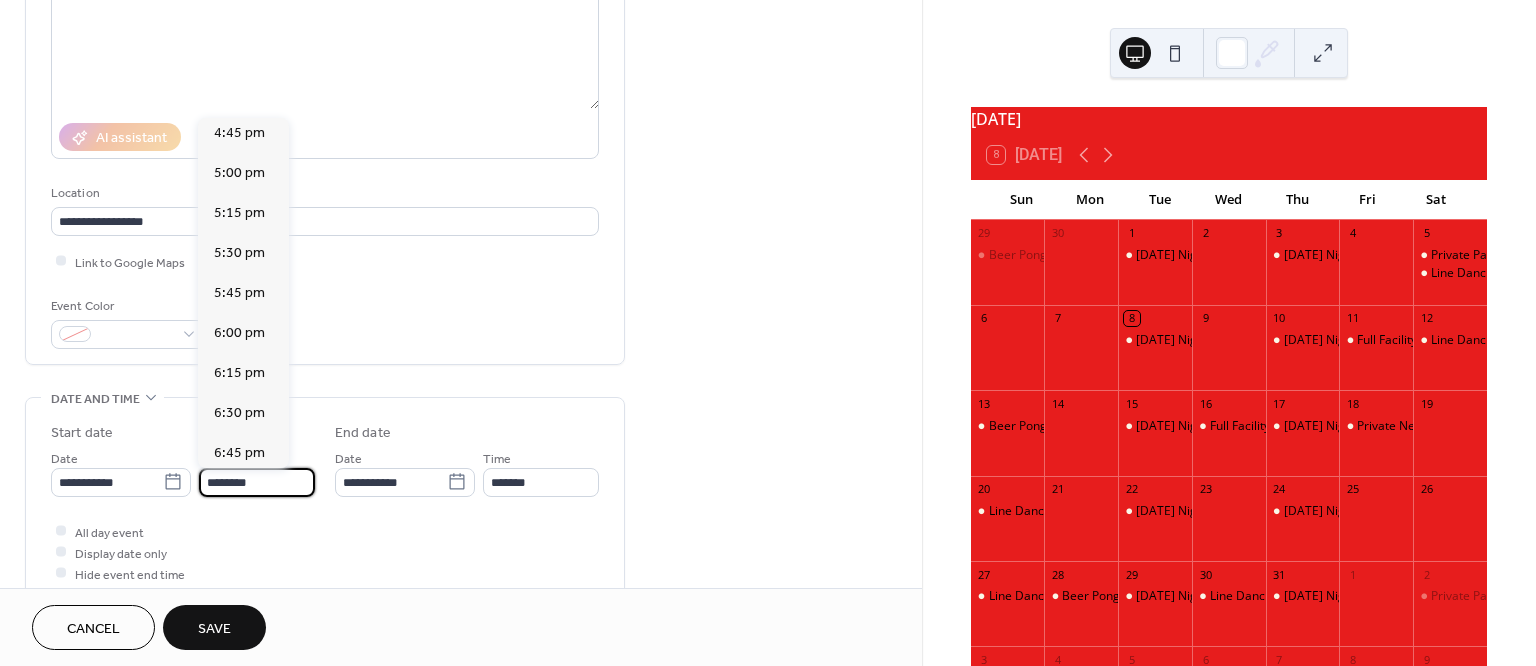 scroll, scrollTop: 2733, scrollLeft: 0, axis: vertical 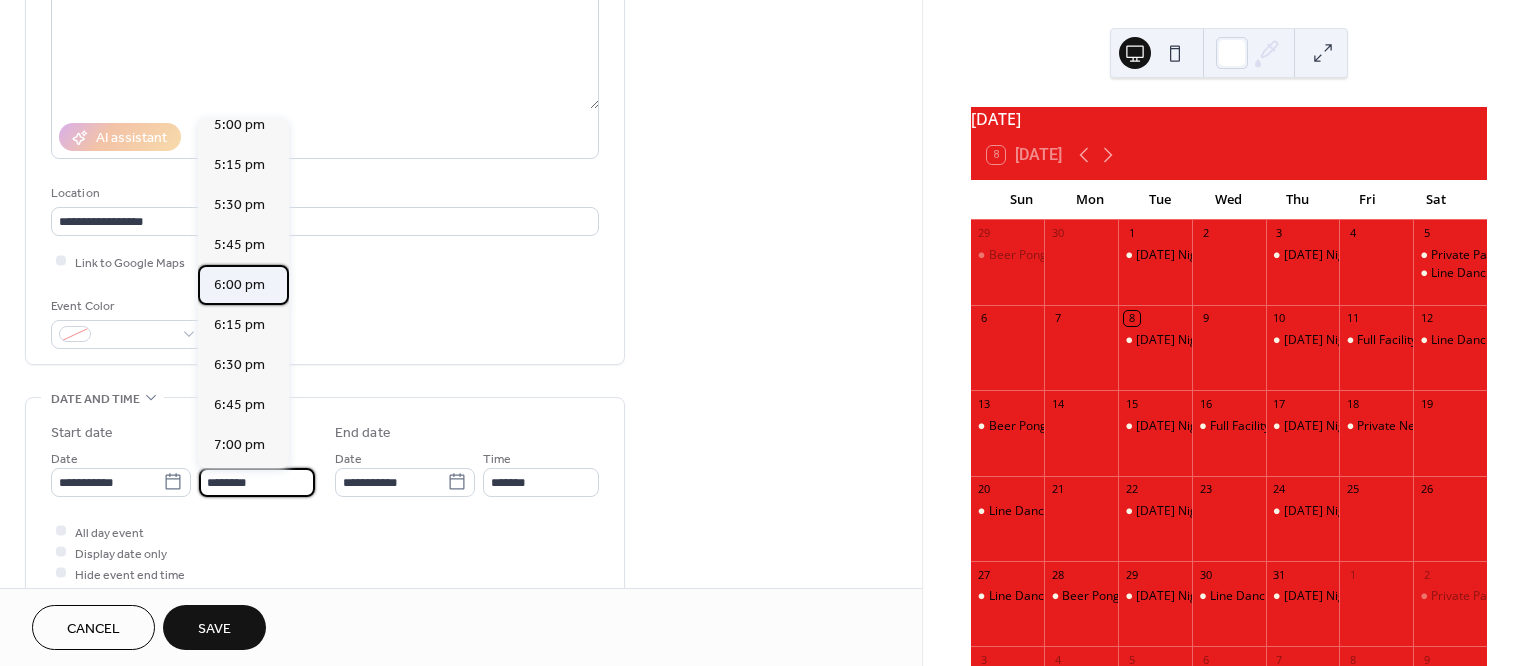 click on "6:00 pm" at bounding box center [239, 284] 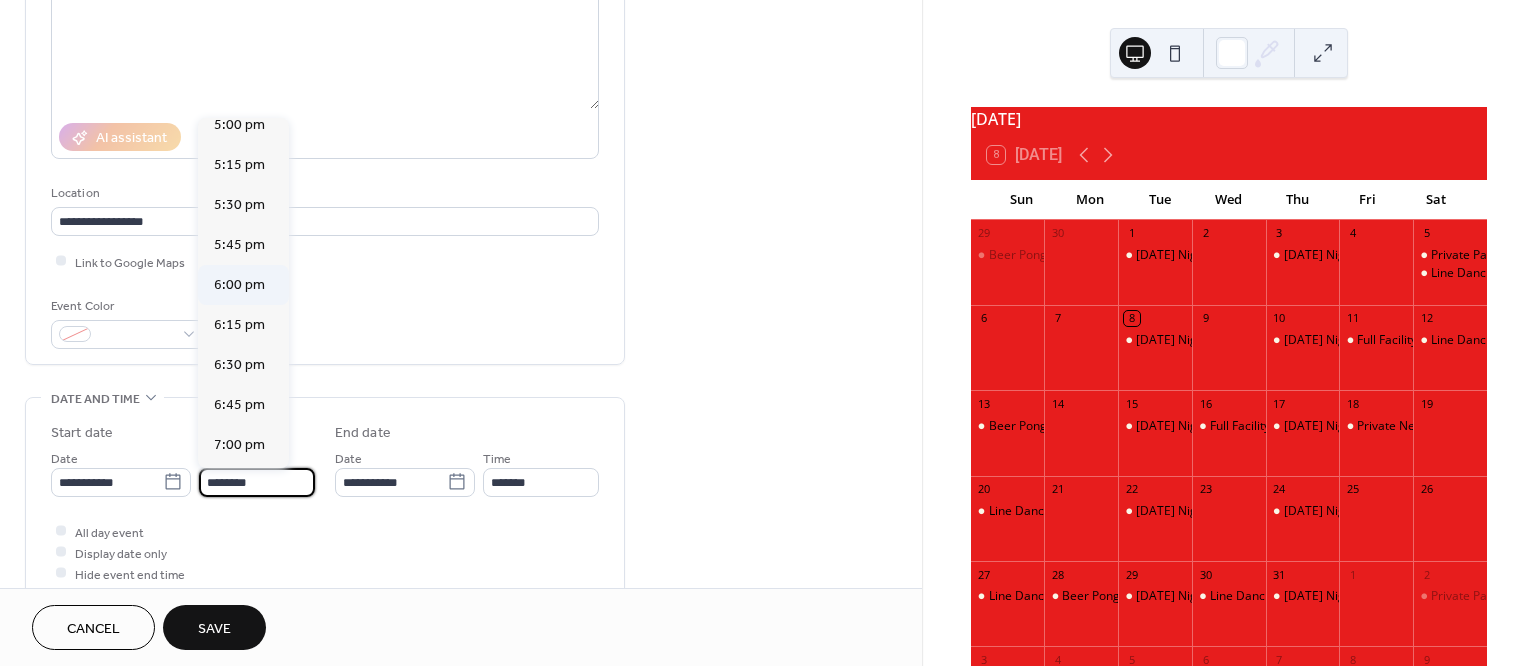 type on "*******" 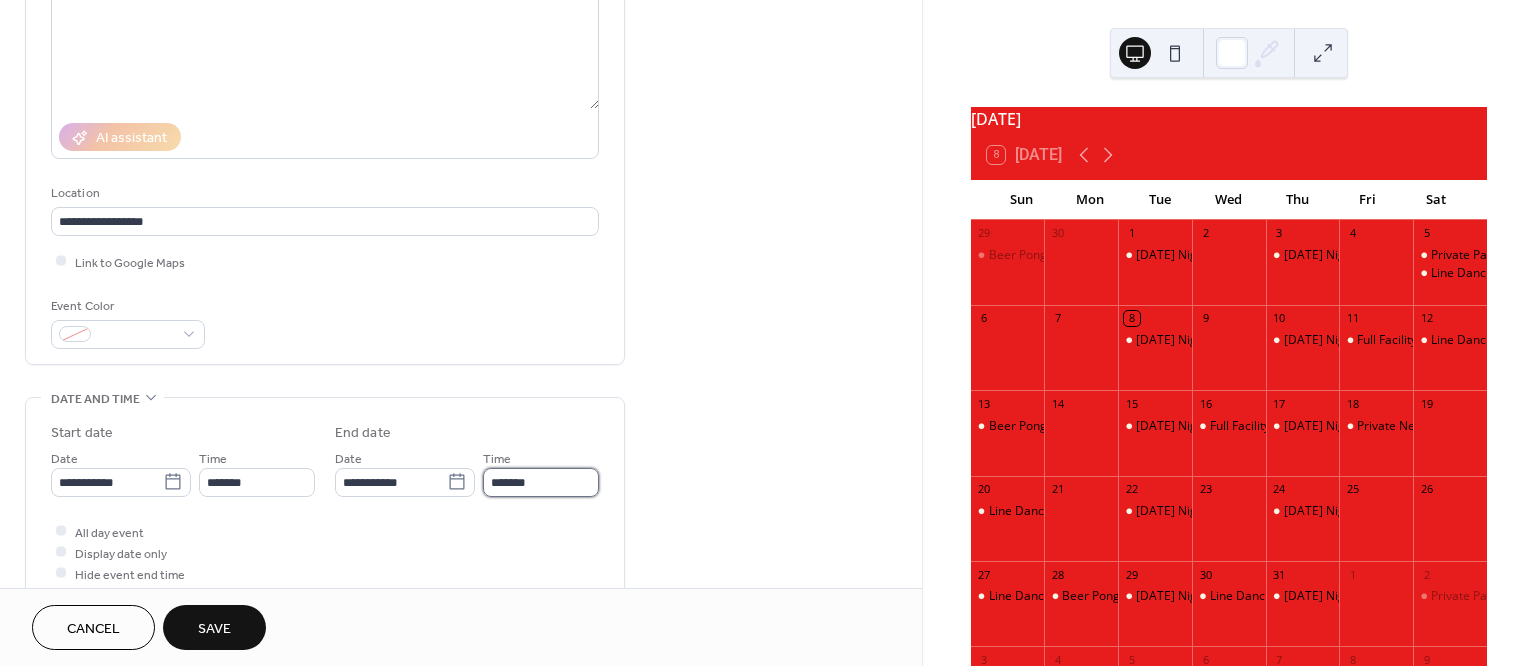 click on "*******" at bounding box center [541, 482] 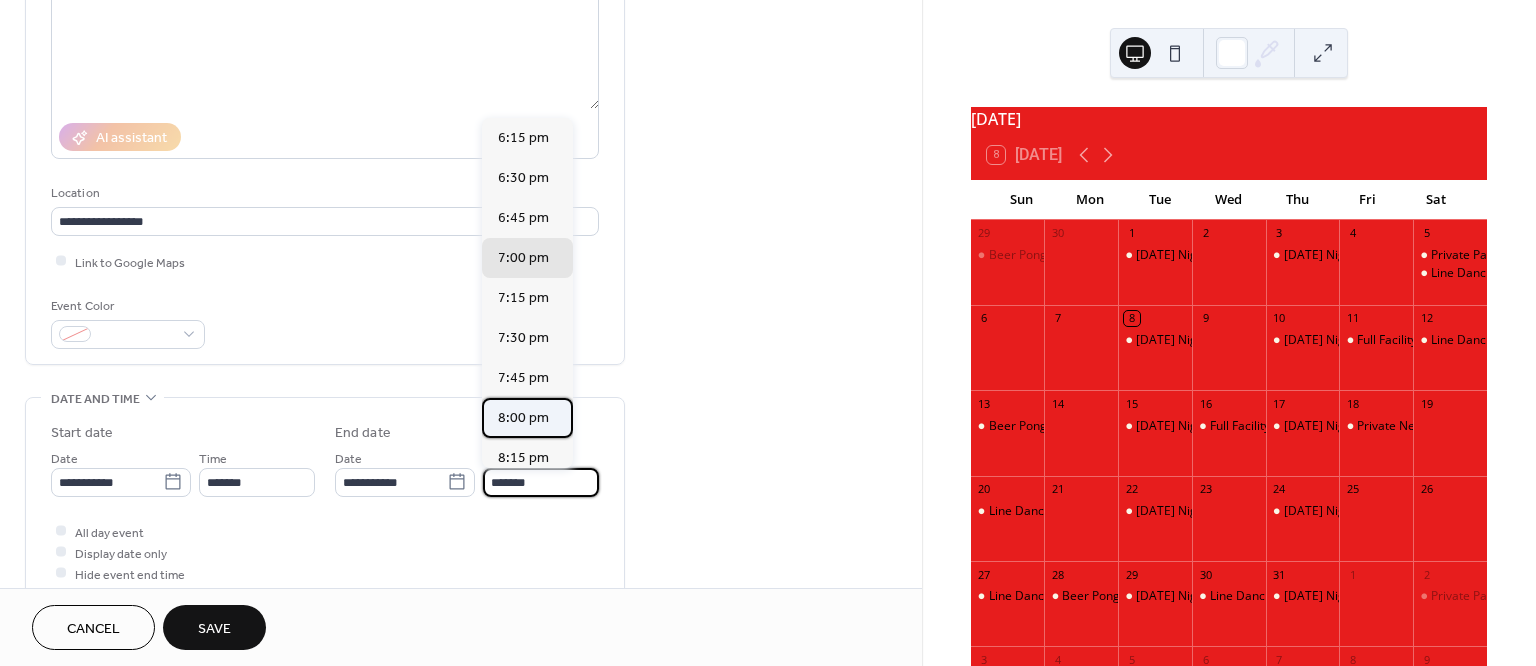 click on "8:00 pm" at bounding box center (523, 417) 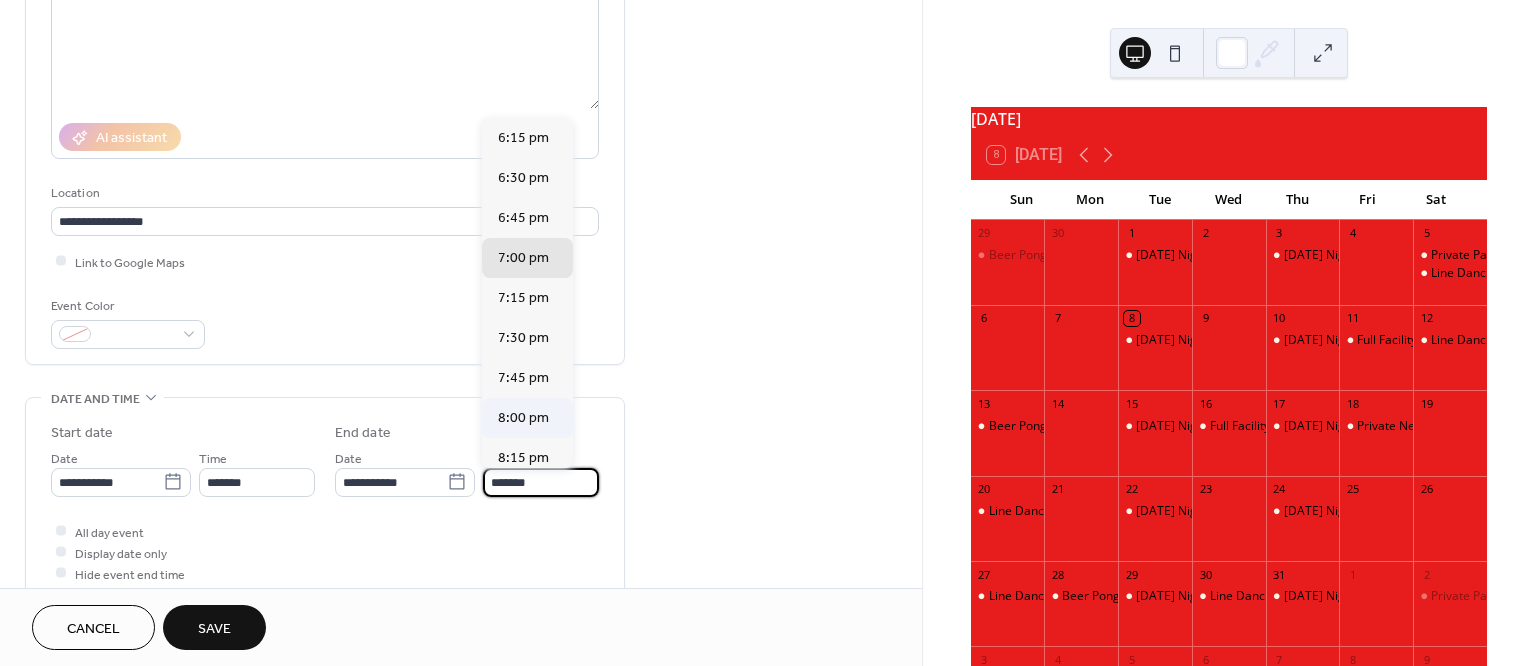 type on "*******" 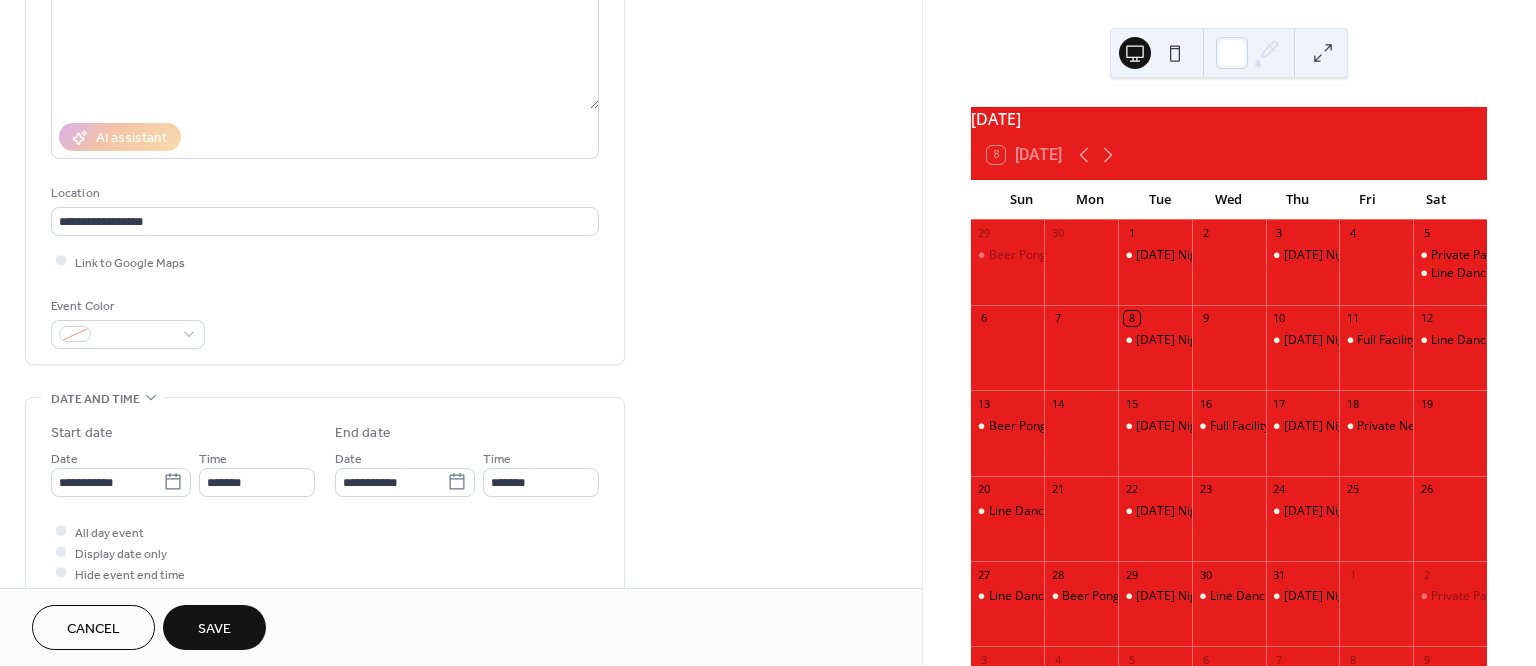 click on "Save" at bounding box center (214, 627) 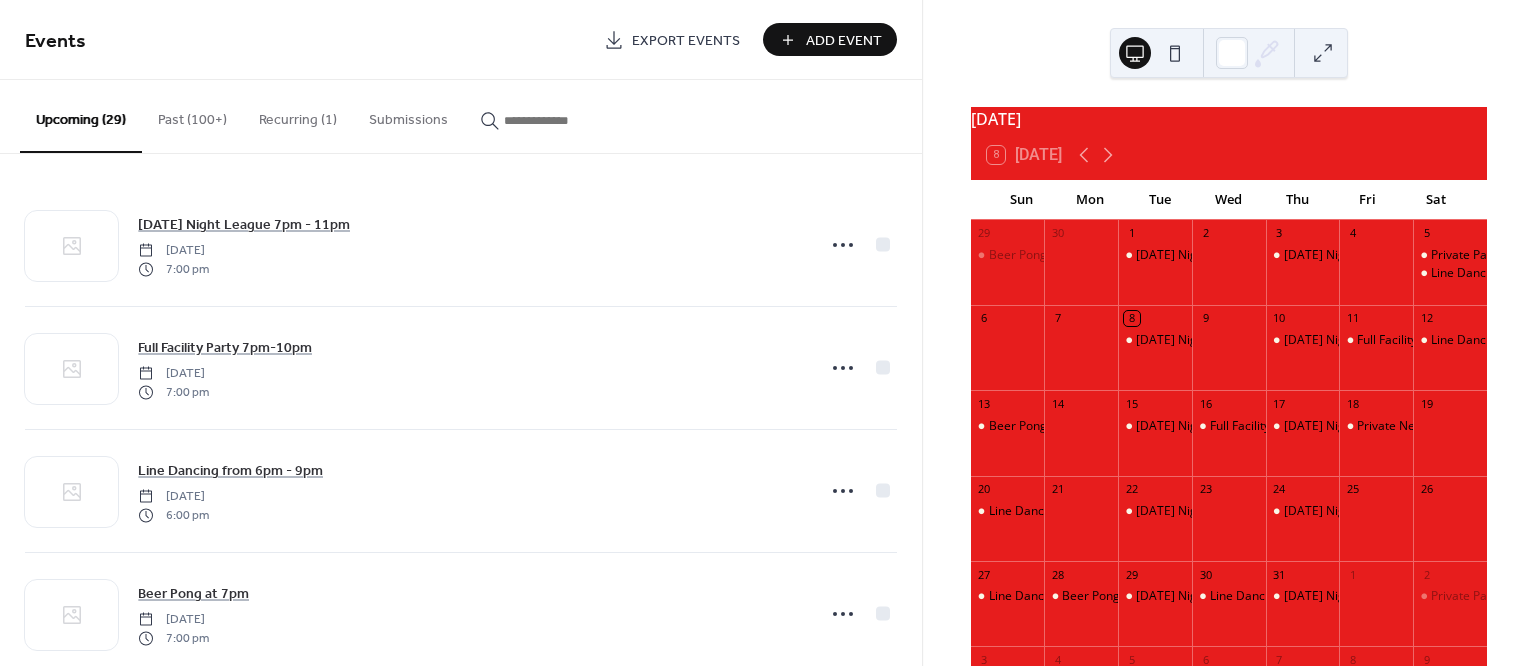 click 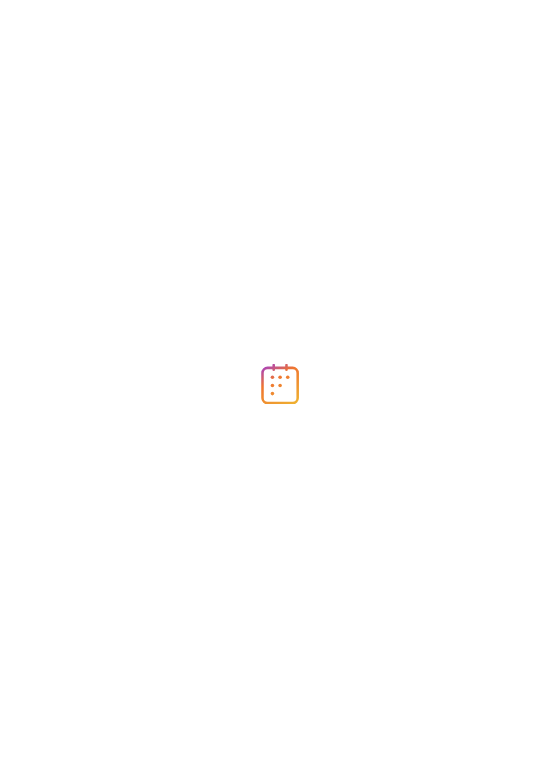 scroll, scrollTop: 0, scrollLeft: 0, axis: both 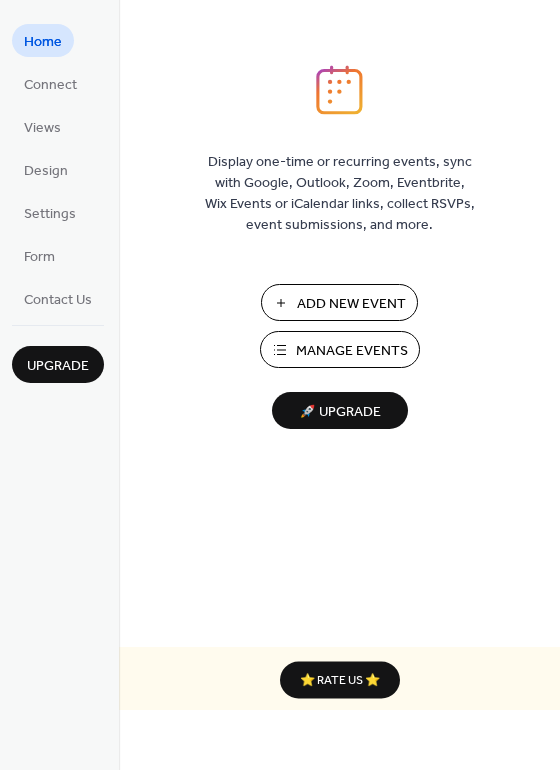 click on "Manage Events" at bounding box center [352, 351] 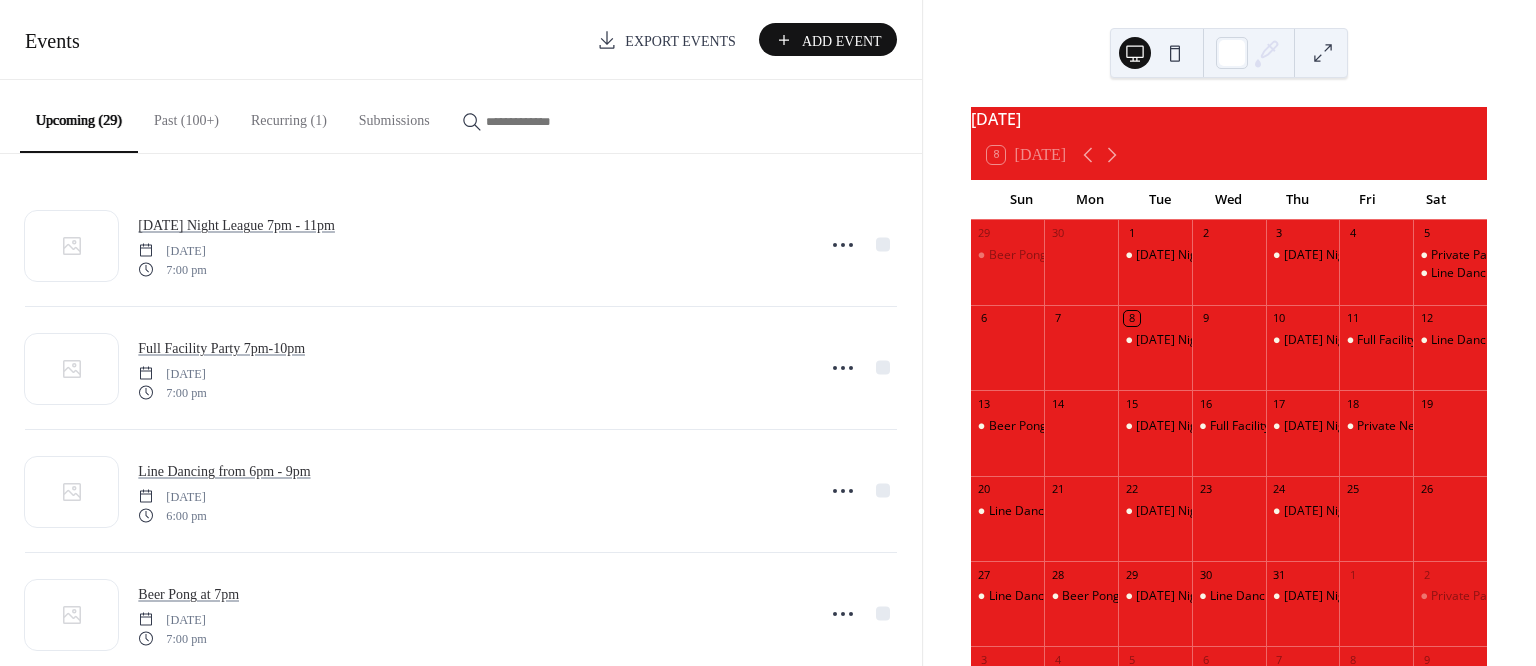 scroll, scrollTop: 0, scrollLeft: 0, axis: both 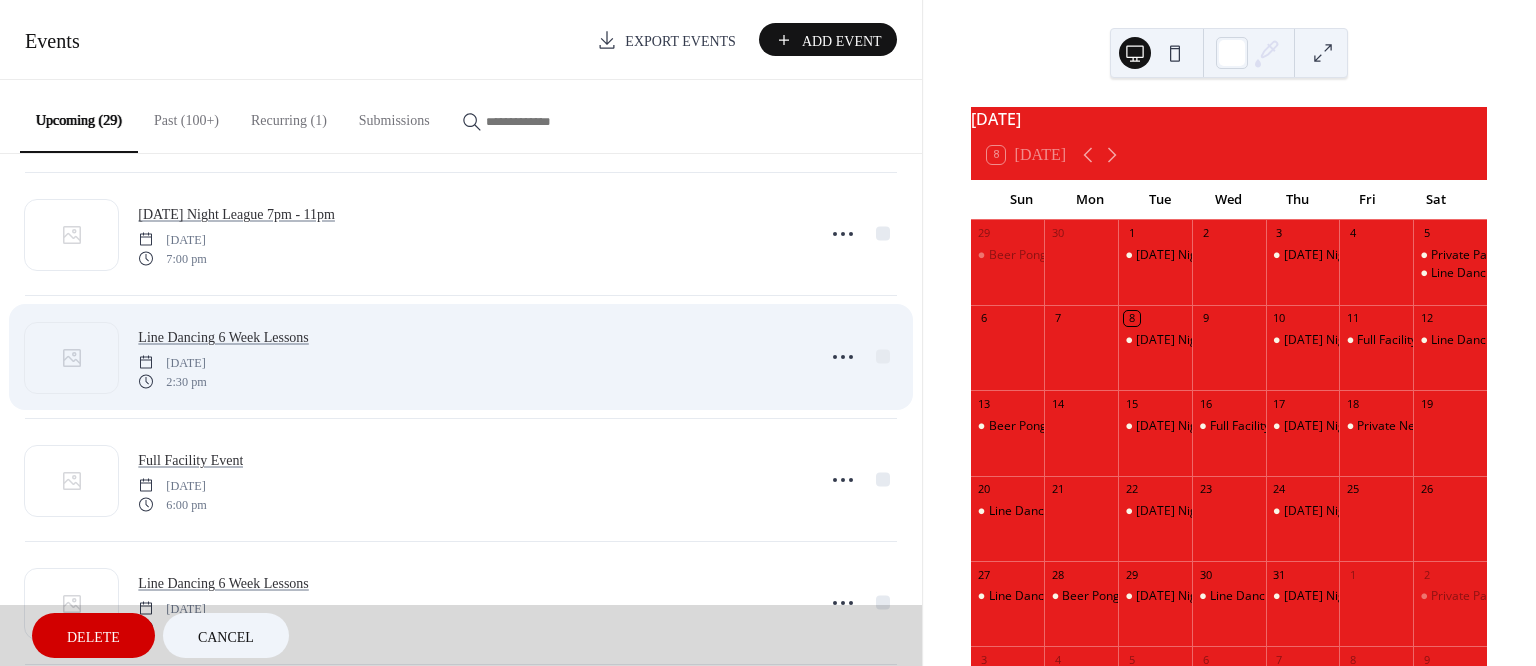 click on "Line Dancing 6 Week Lessons [DATE] 2:30 pm" at bounding box center (461, 356) 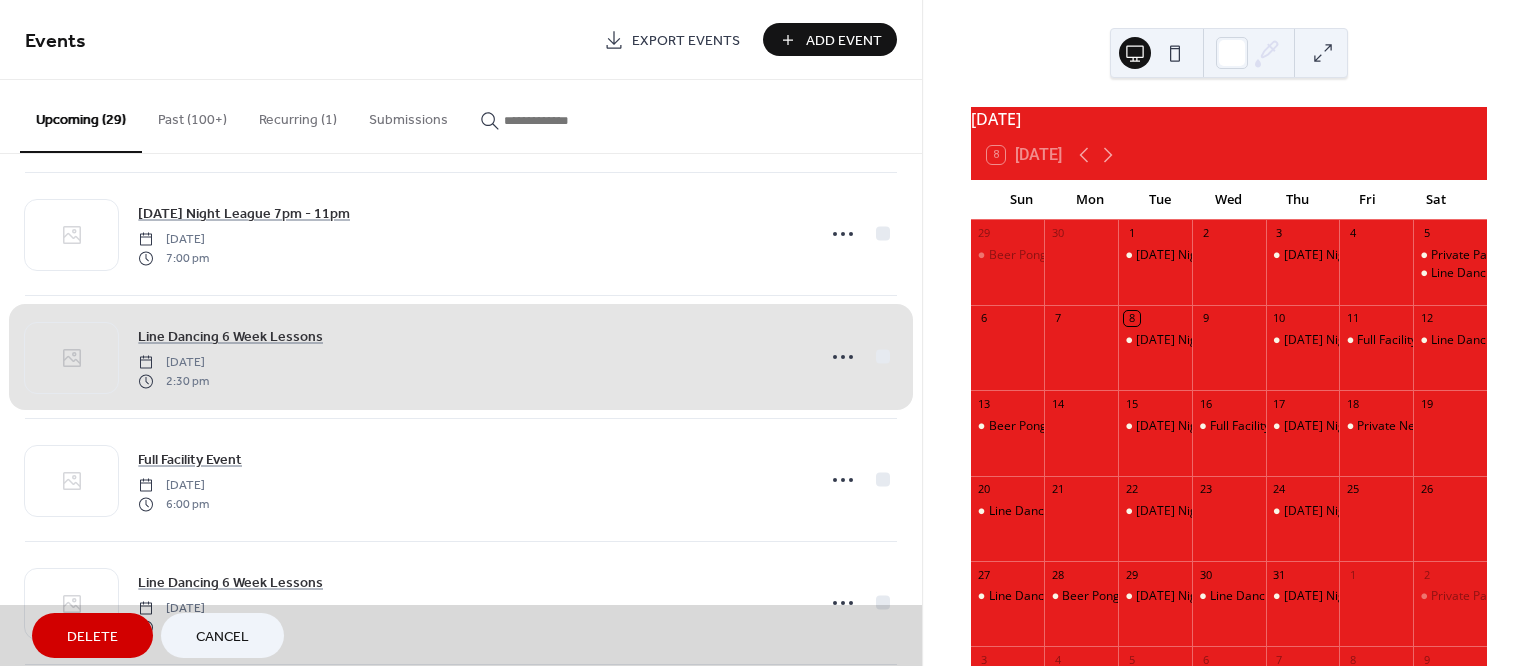 click on "Line Dancing 6 Week Lessons [DATE] 2:30 pm" at bounding box center (461, 356) 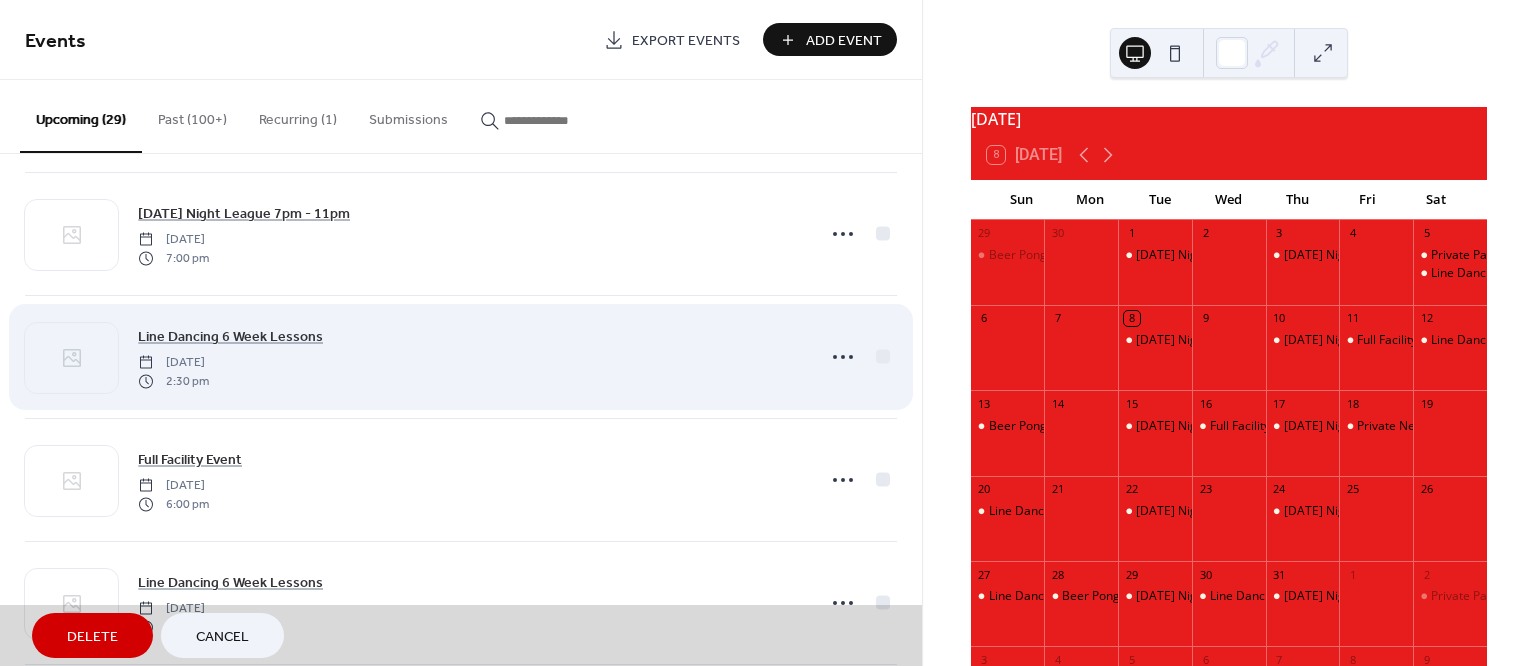click on "Line Dancing 6 Week Lessons [DATE] 2:30 pm" at bounding box center [461, 356] 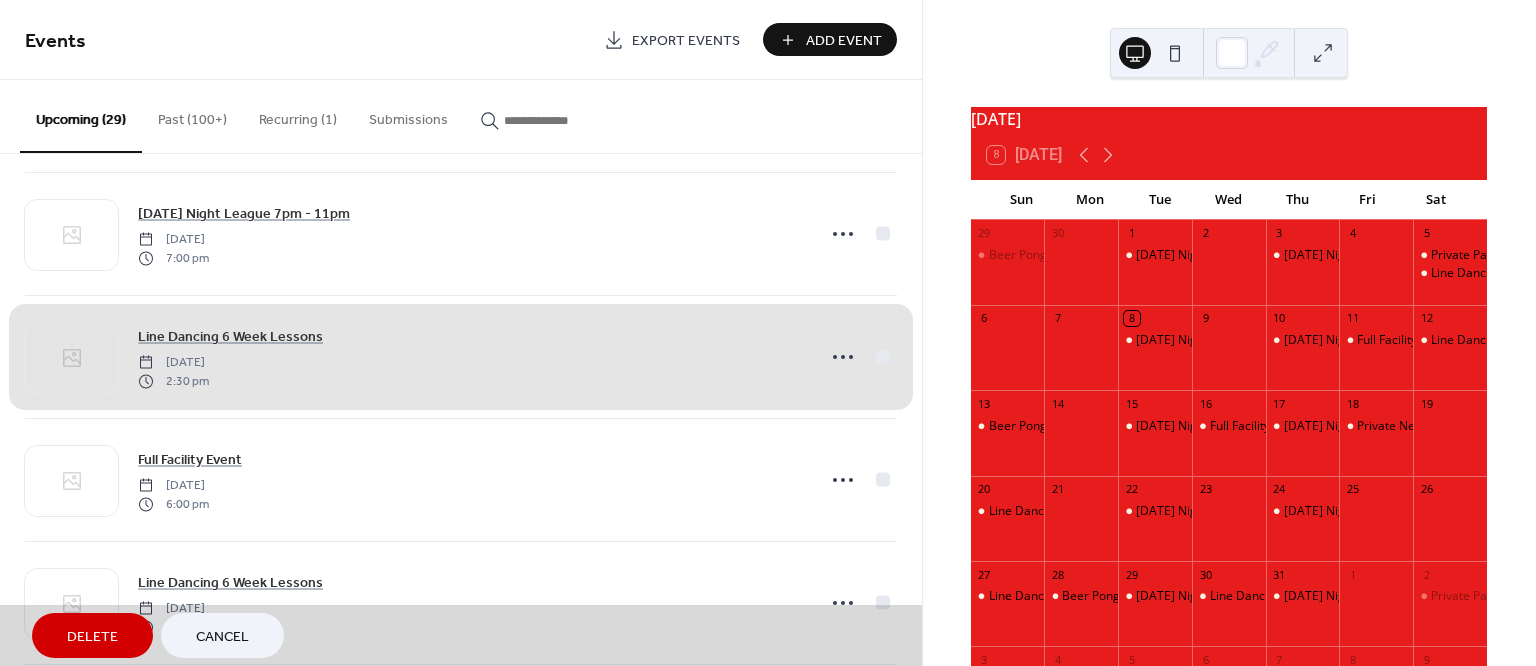 click on "Line Dancing 6 Week Lessons [DATE] 2:30 pm" at bounding box center (461, 356) 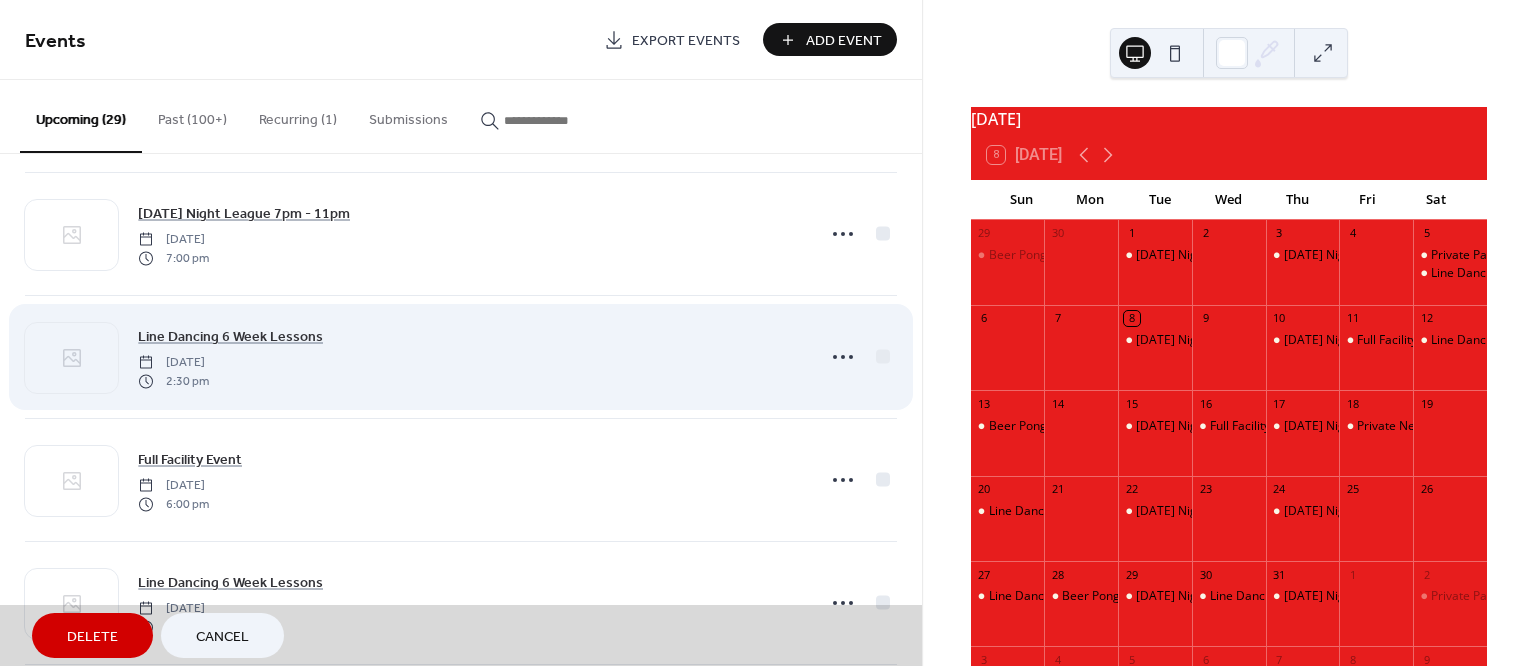 click on "Line Dancing 6 Week Lessons [DATE] 2:30 pm" at bounding box center [461, 356] 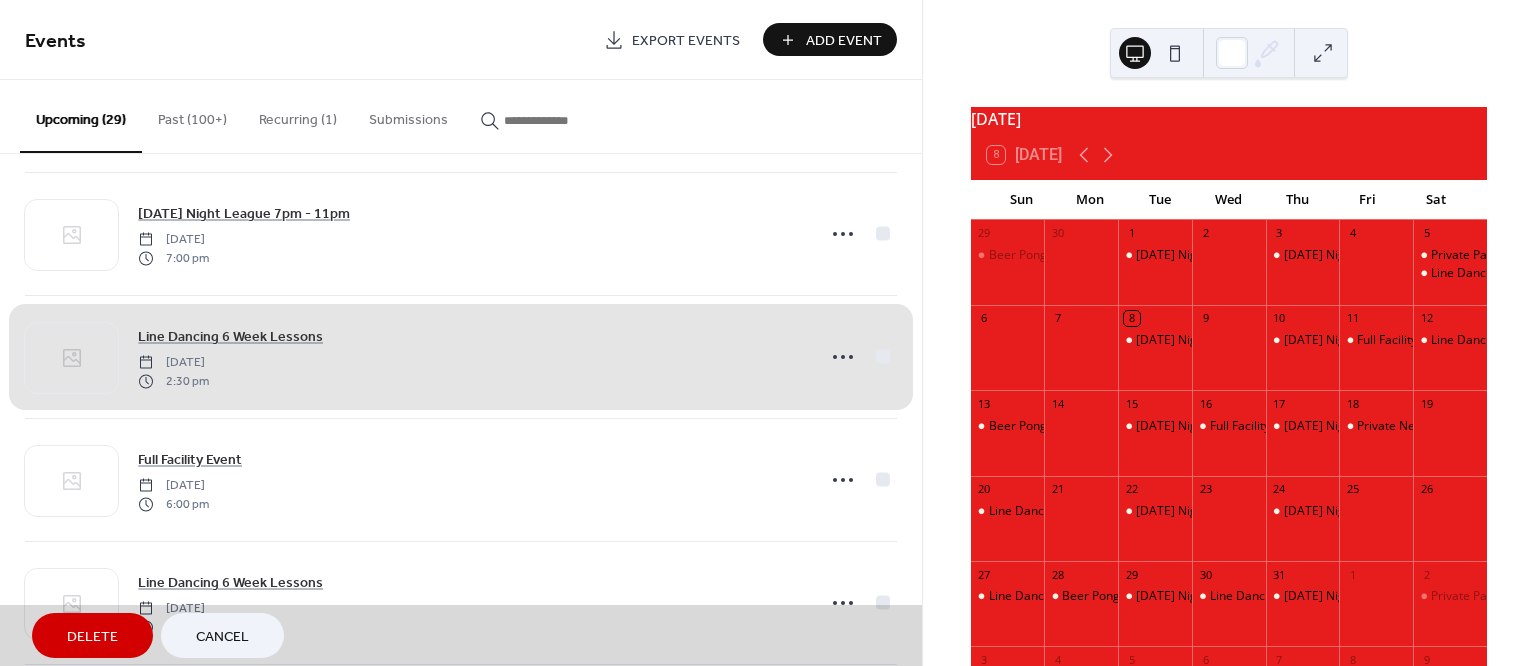 click on "Line Dancing 6 Week Lessons [DATE] 2:30 pm" at bounding box center [461, 356] 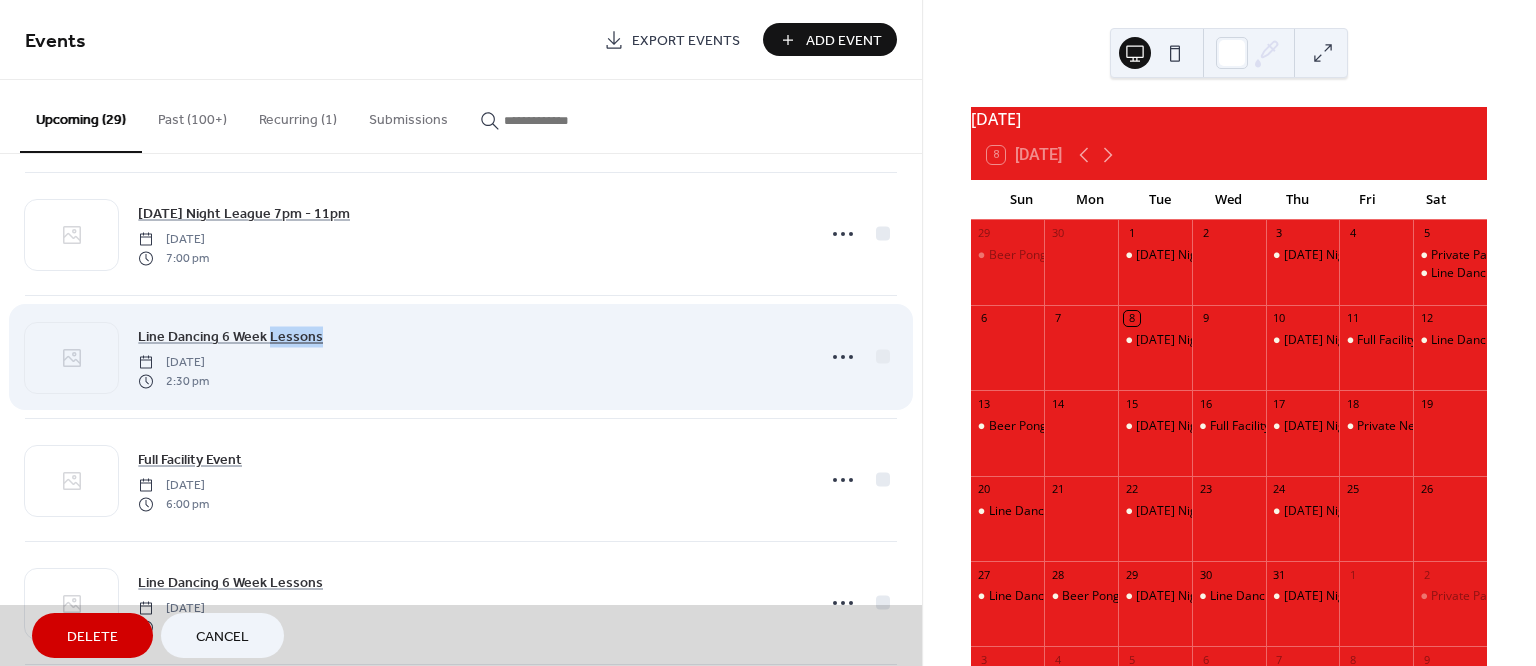 click on "Line Dancing 6 Week Lessons [DATE] 2:30 pm" at bounding box center (461, 356) 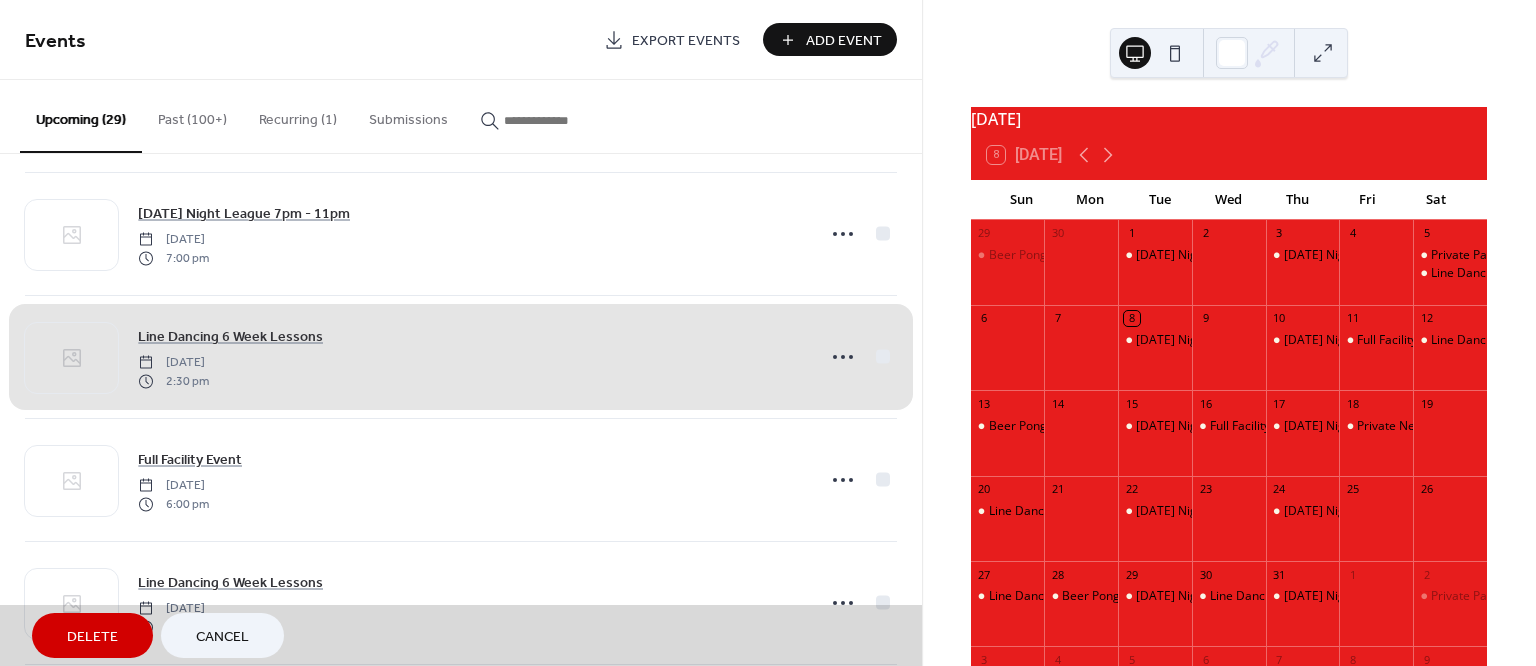 click on "Line Dancing 6 Week Lessons [DATE] 2:30 pm" at bounding box center [461, 356] 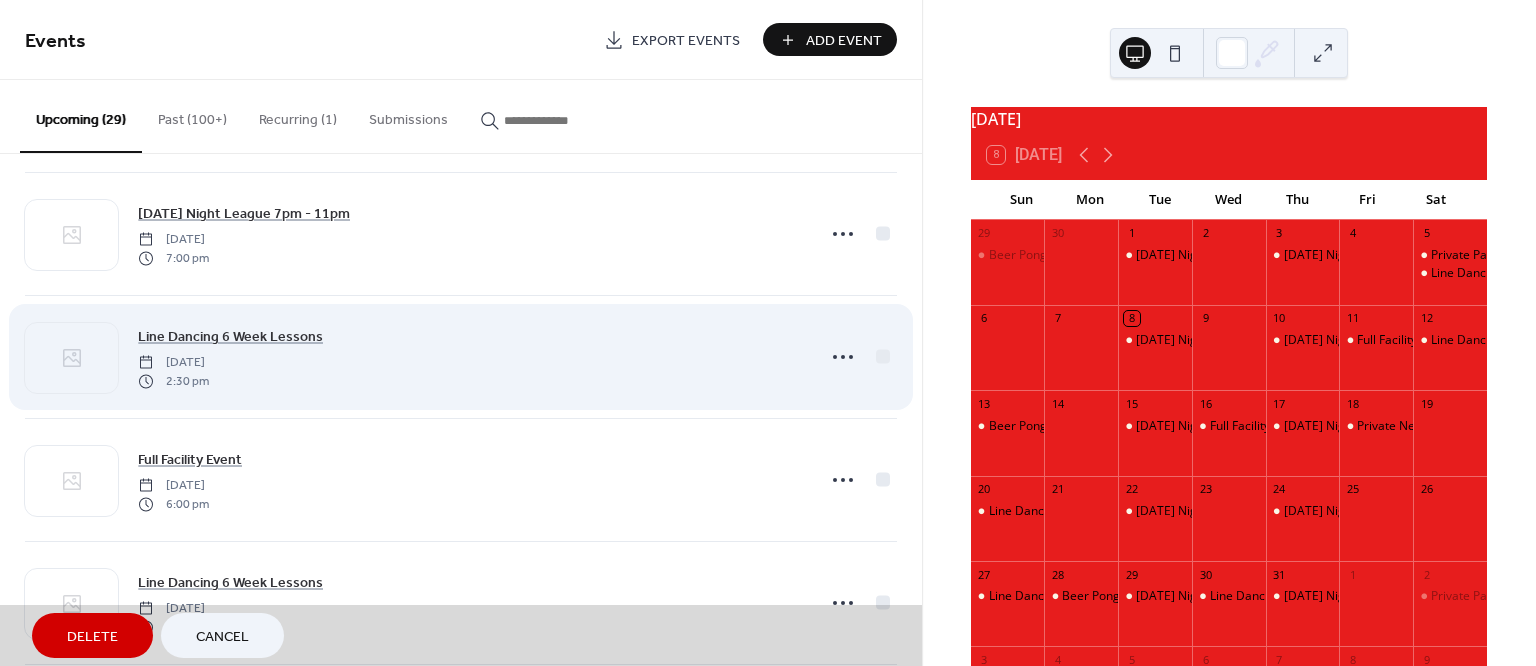 click on "Line Dancing 6 Week Lessons [DATE] 2:30 pm" at bounding box center (461, 356) 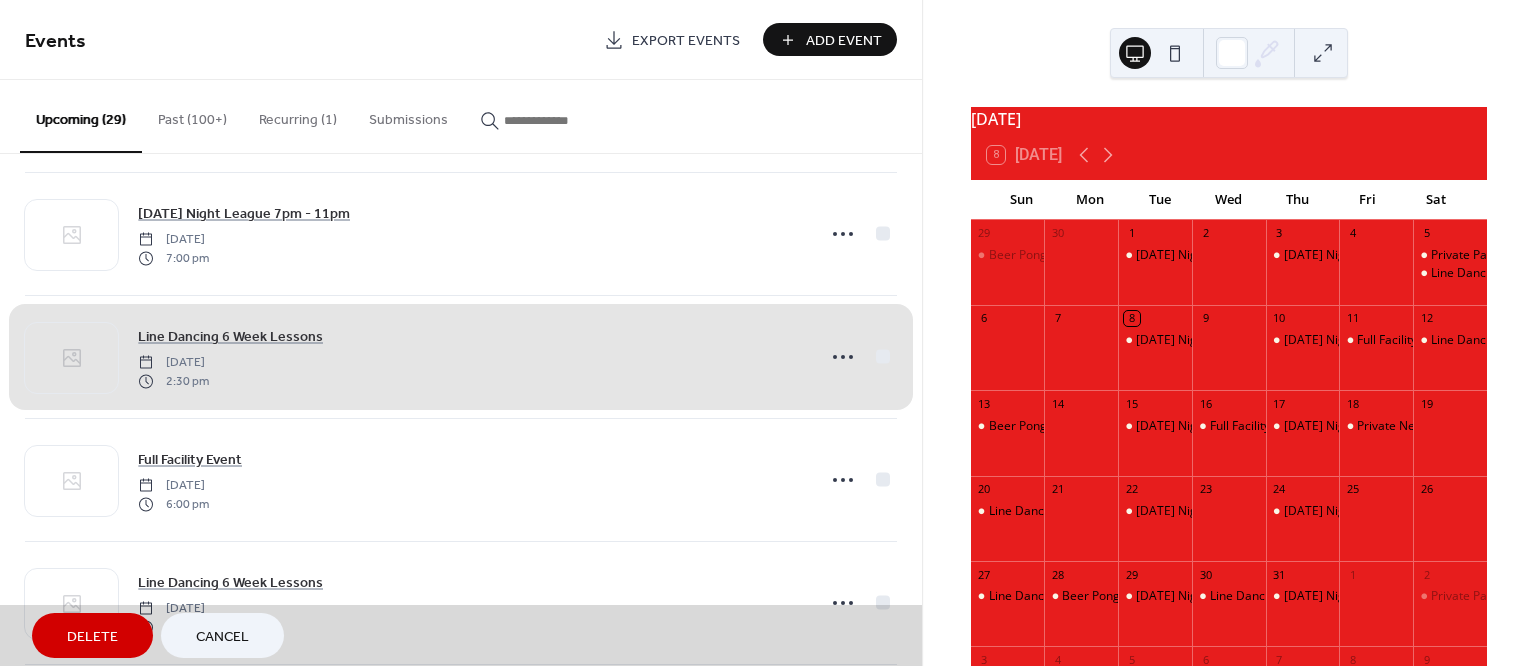 click on "Line Dancing 6 Week Lessons [DATE] 2:30 pm" at bounding box center [461, 356] 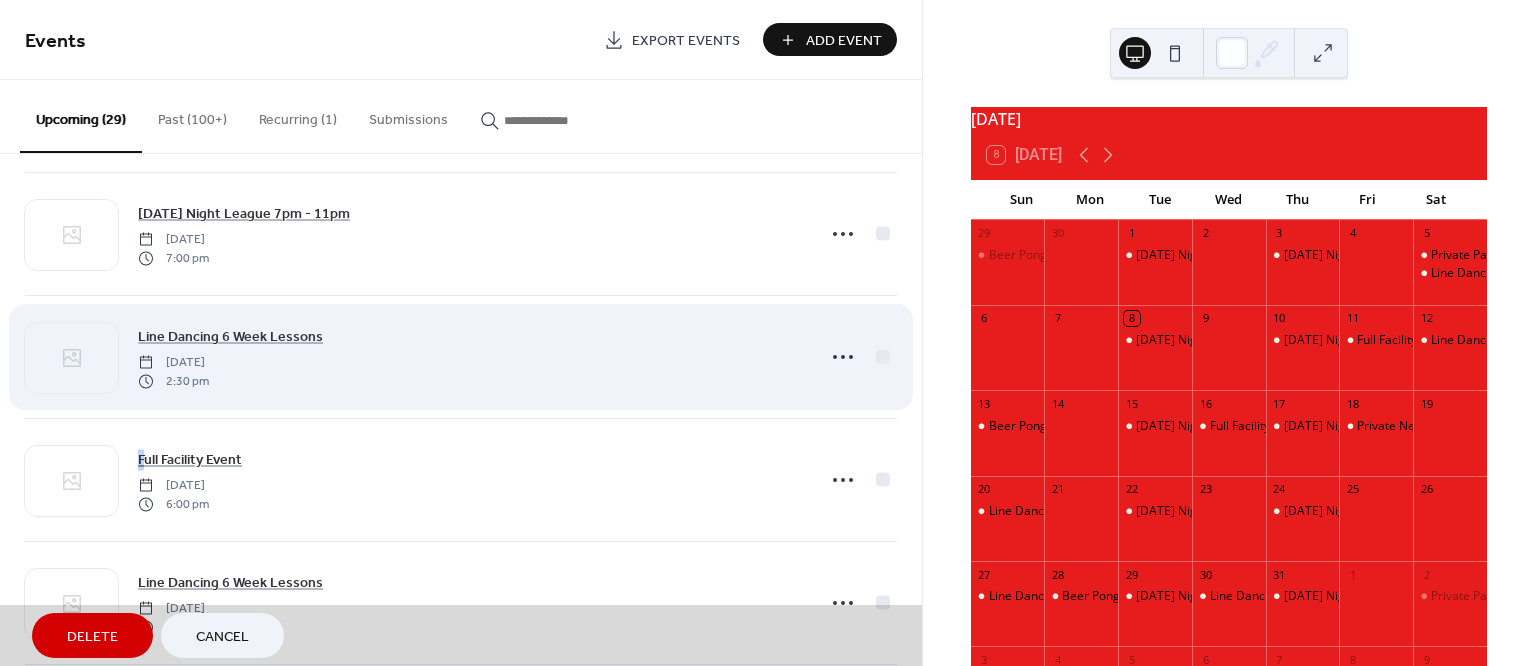 click on "Line Dancing 6 Week Lessons [DATE] 2:30 pm" at bounding box center [461, 356] 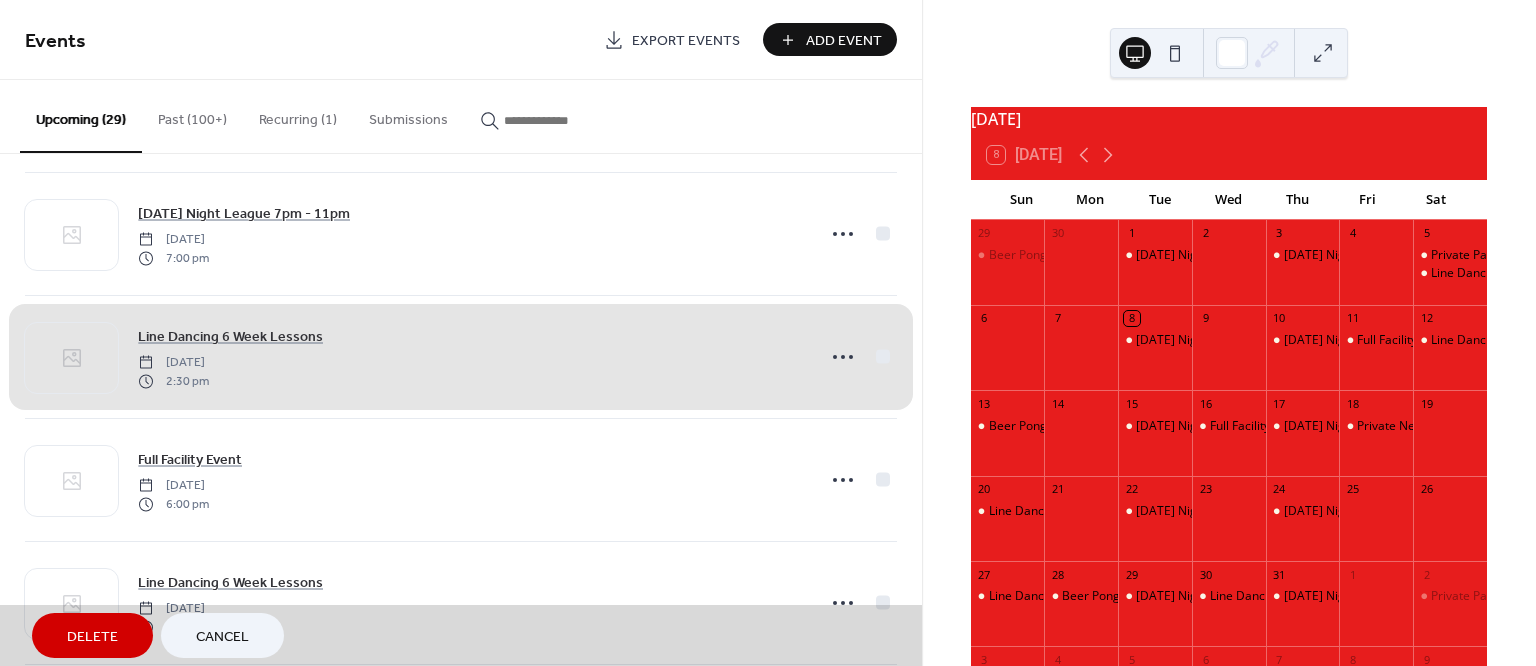 click on "Line Dancing 6 Week Lessons [DATE] 2:30 pm" at bounding box center [461, 356] 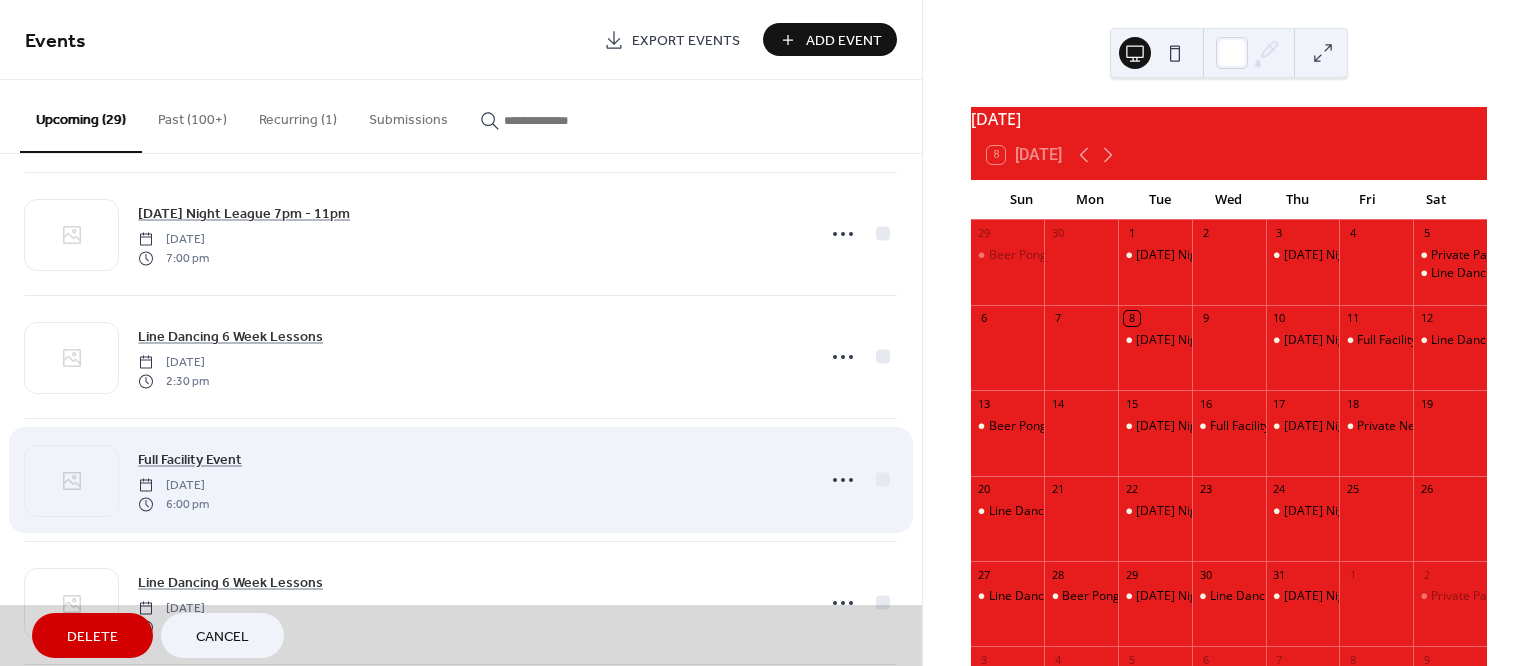 click on "Full Facility Event [DATE] 6:00 pm" at bounding box center (461, 479) 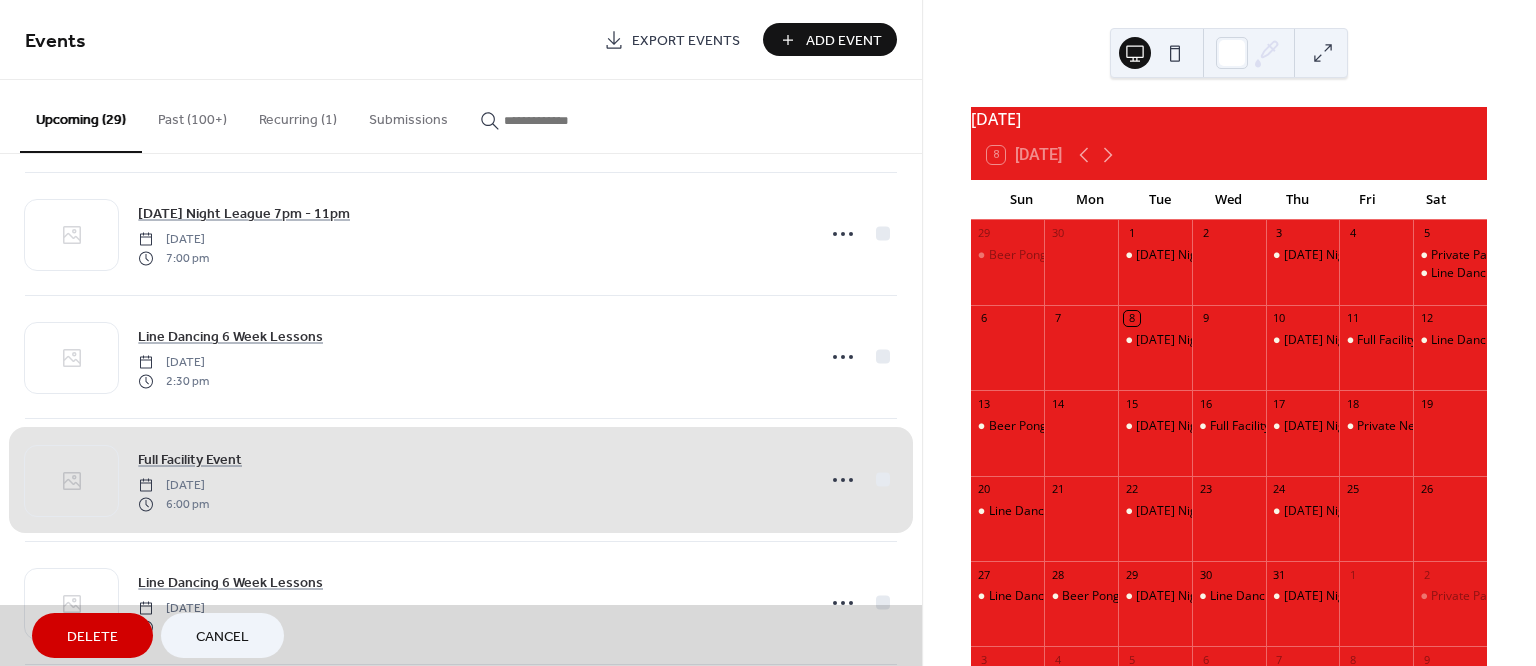 click on "Full Facility Event [DATE] 6:00 pm" at bounding box center [461, 479] 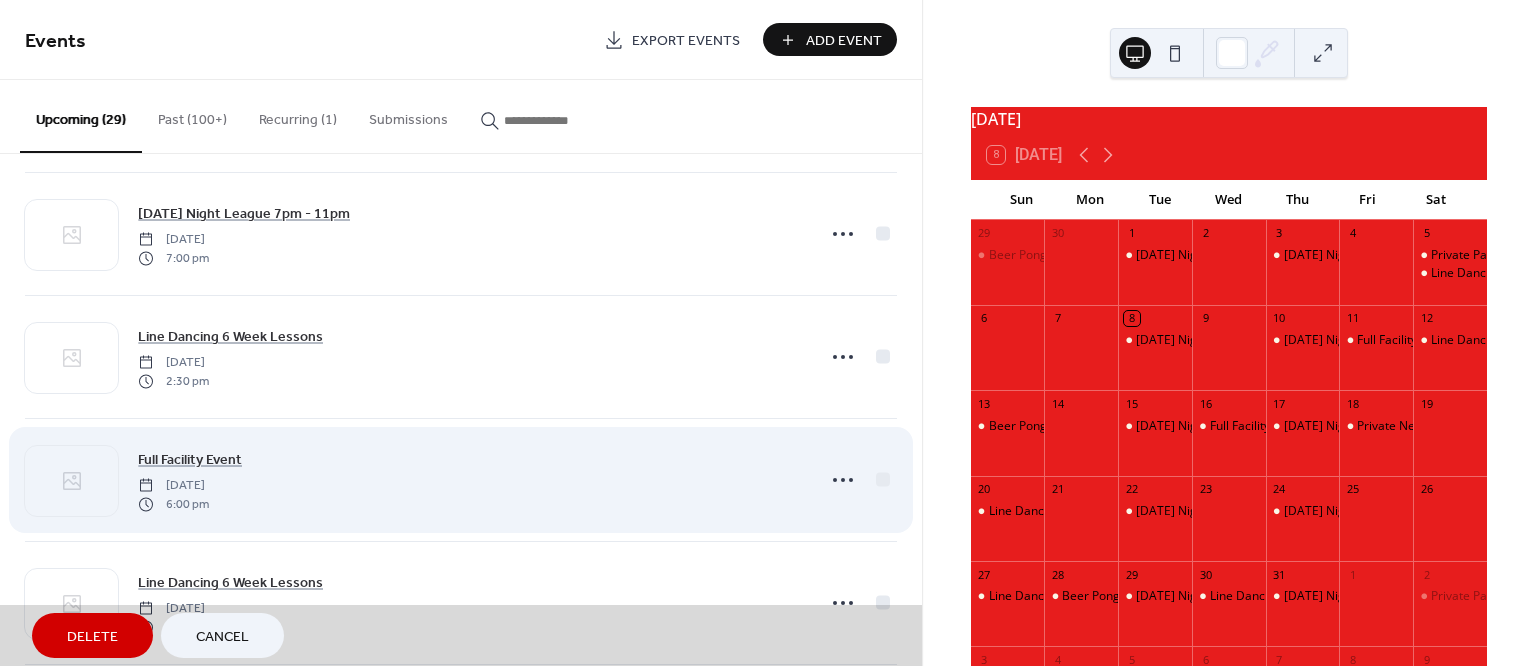 click on "Full Facility Event [DATE] 6:00 pm" at bounding box center [461, 479] 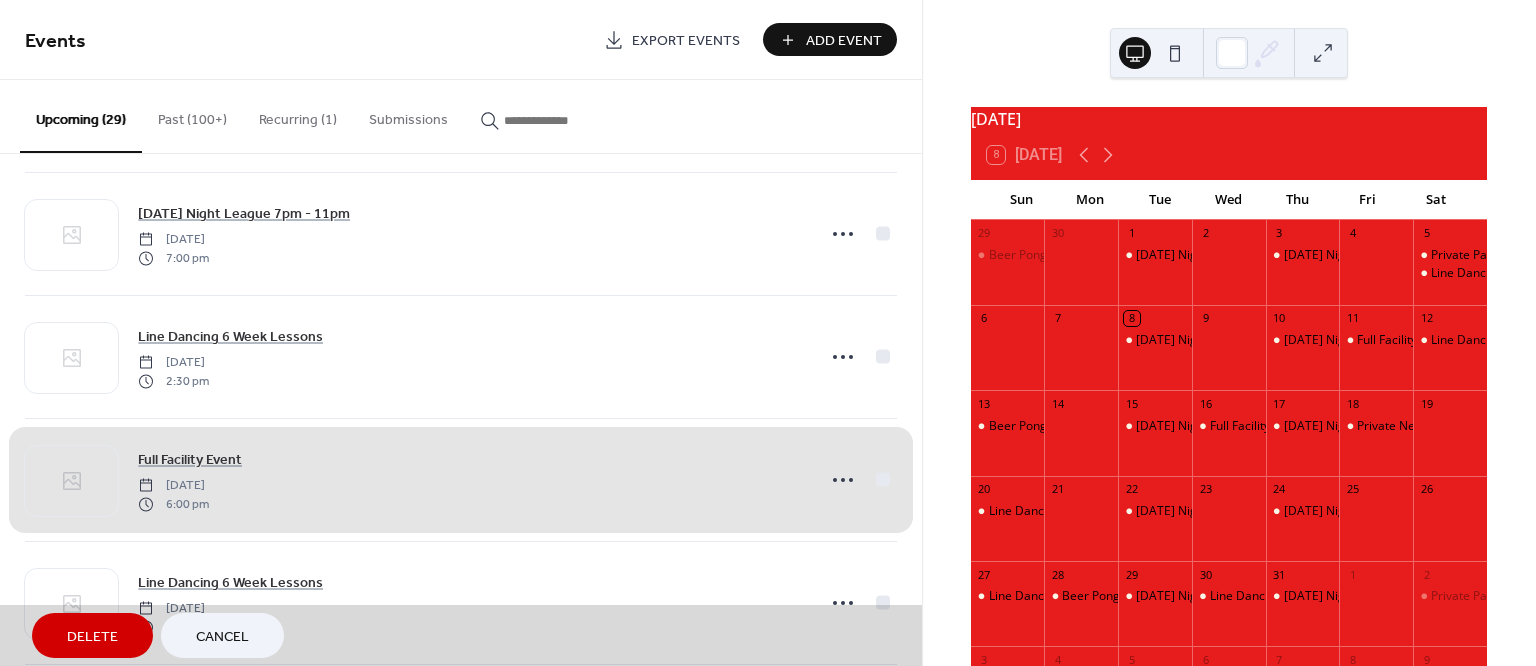 click on "Full Facility Event [DATE] 6:00 pm" at bounding box center [461, 479] 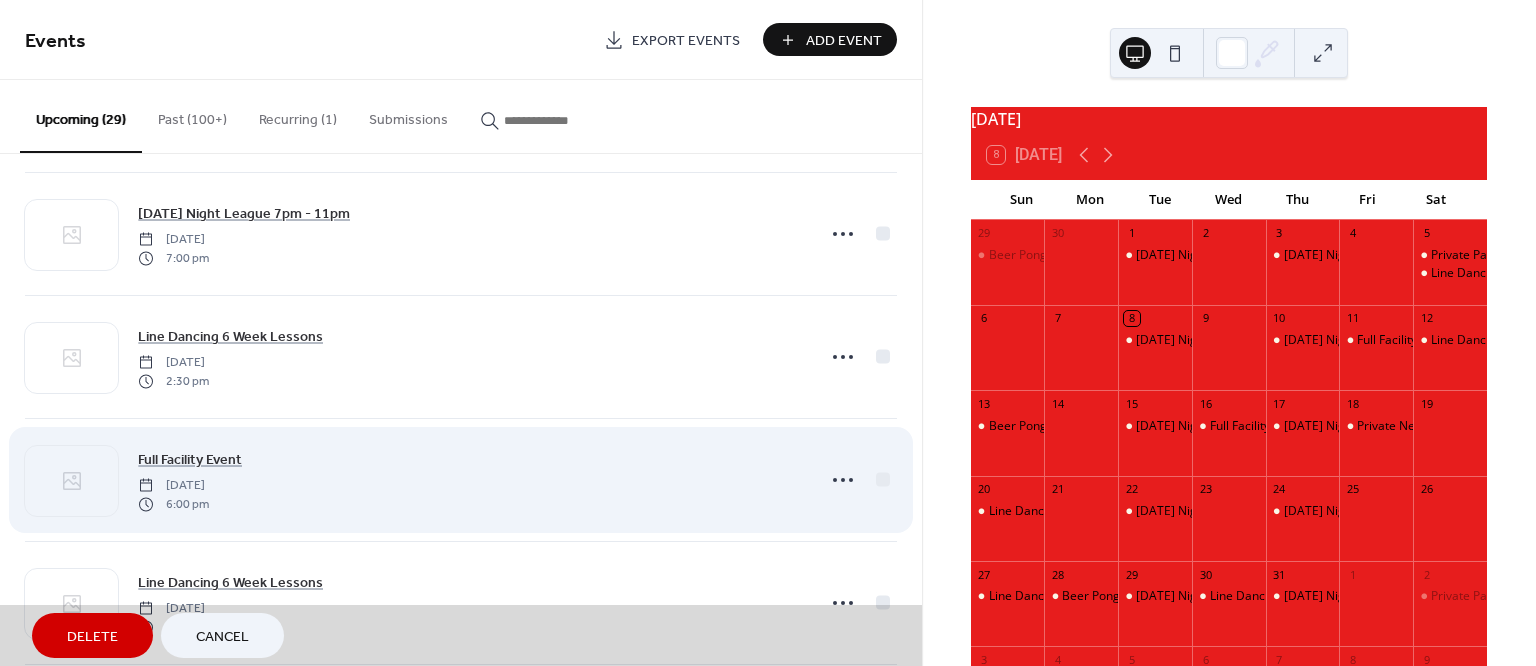 click on "Full Facility Event [DATE] 6:00 pm" at bounding box center [461, 479] 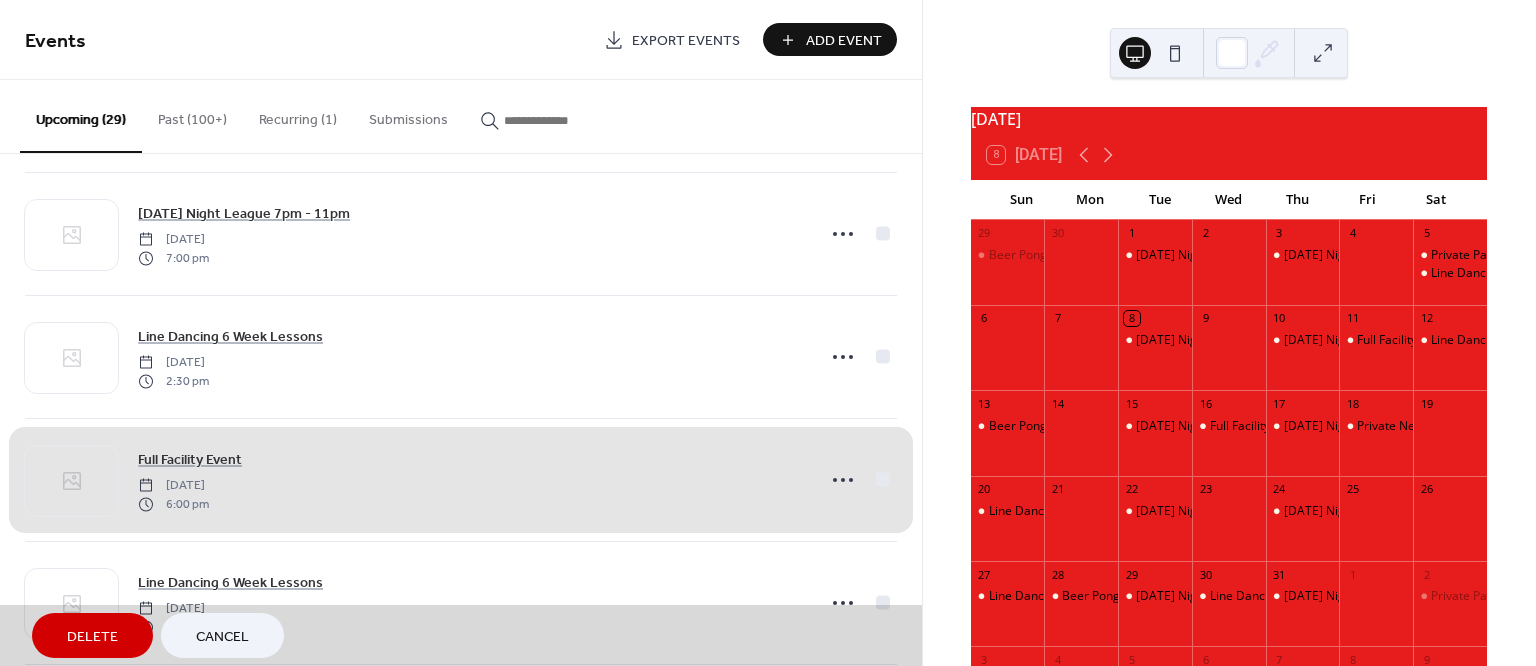 click on "Delete" at bounding box center [92, 637] 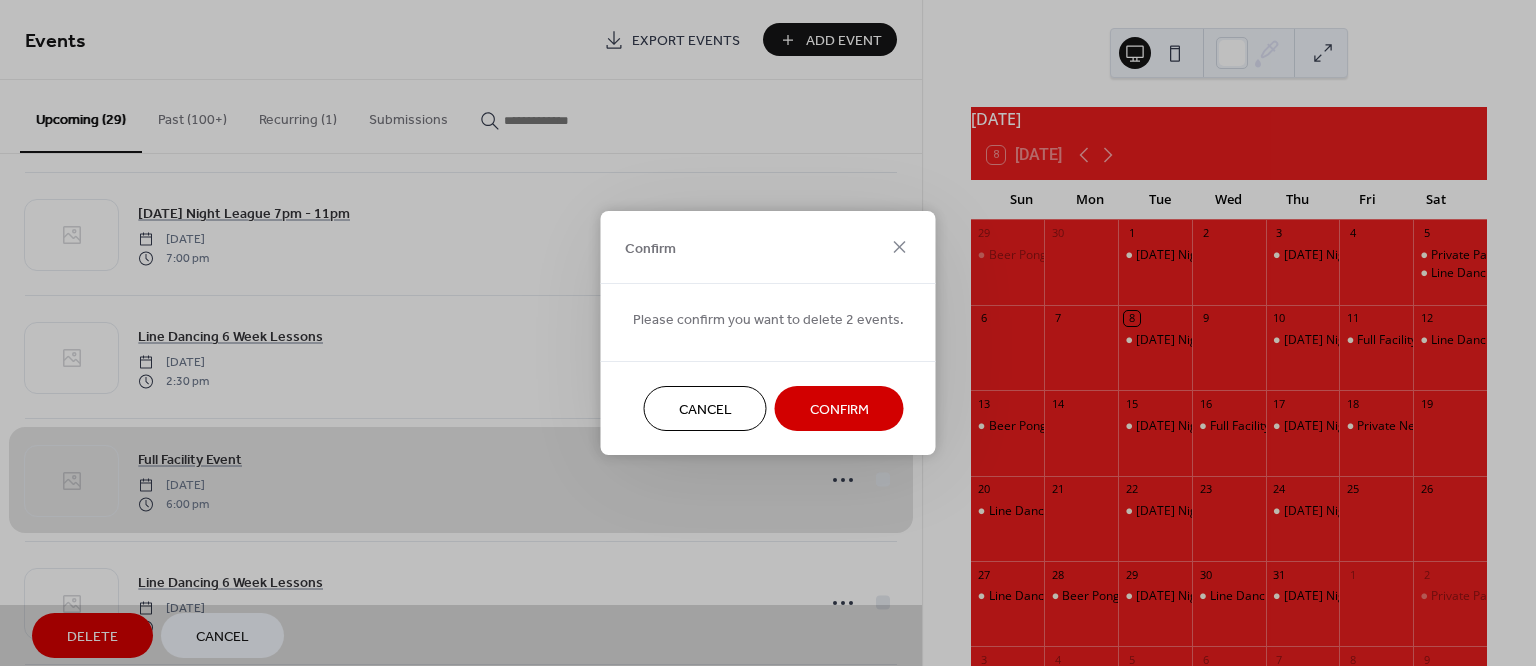 click on "Confirm" at bounding box center [839, 410] 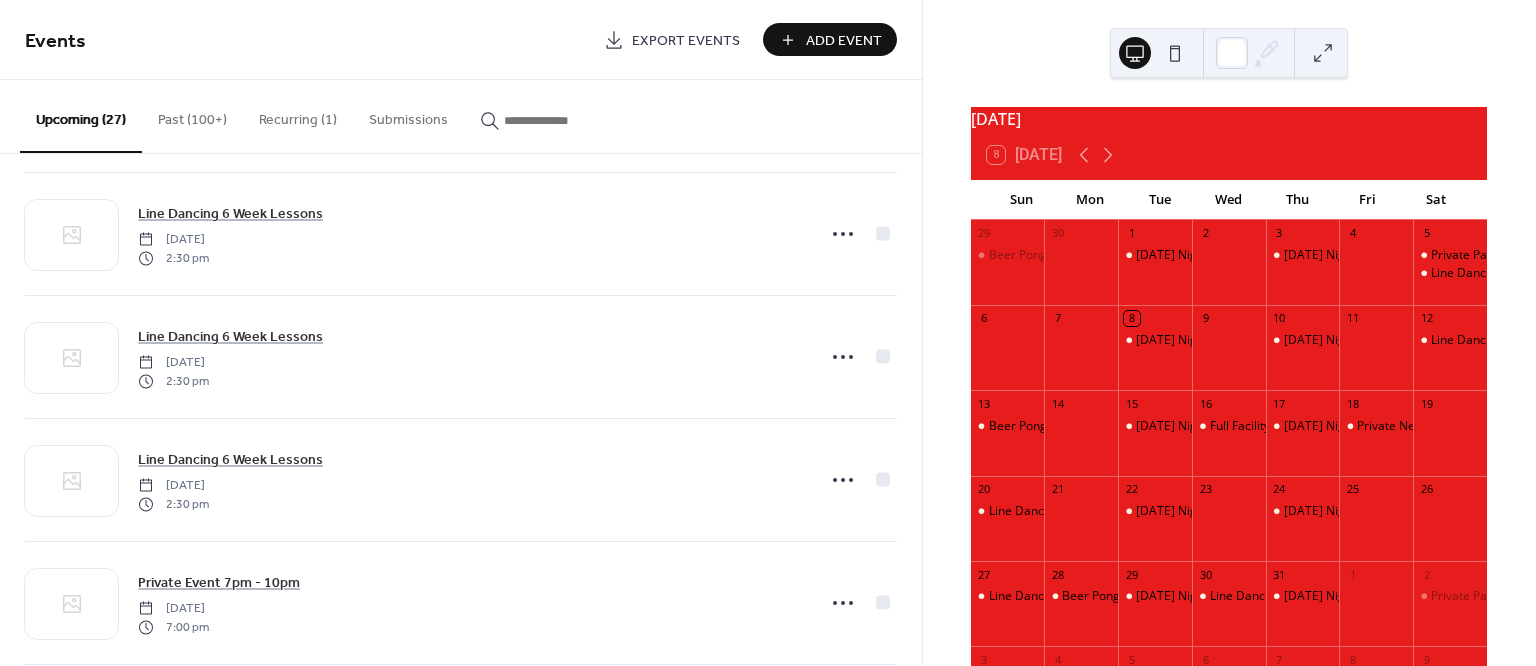 click on "Add Event" at bounding box center [844, 41] 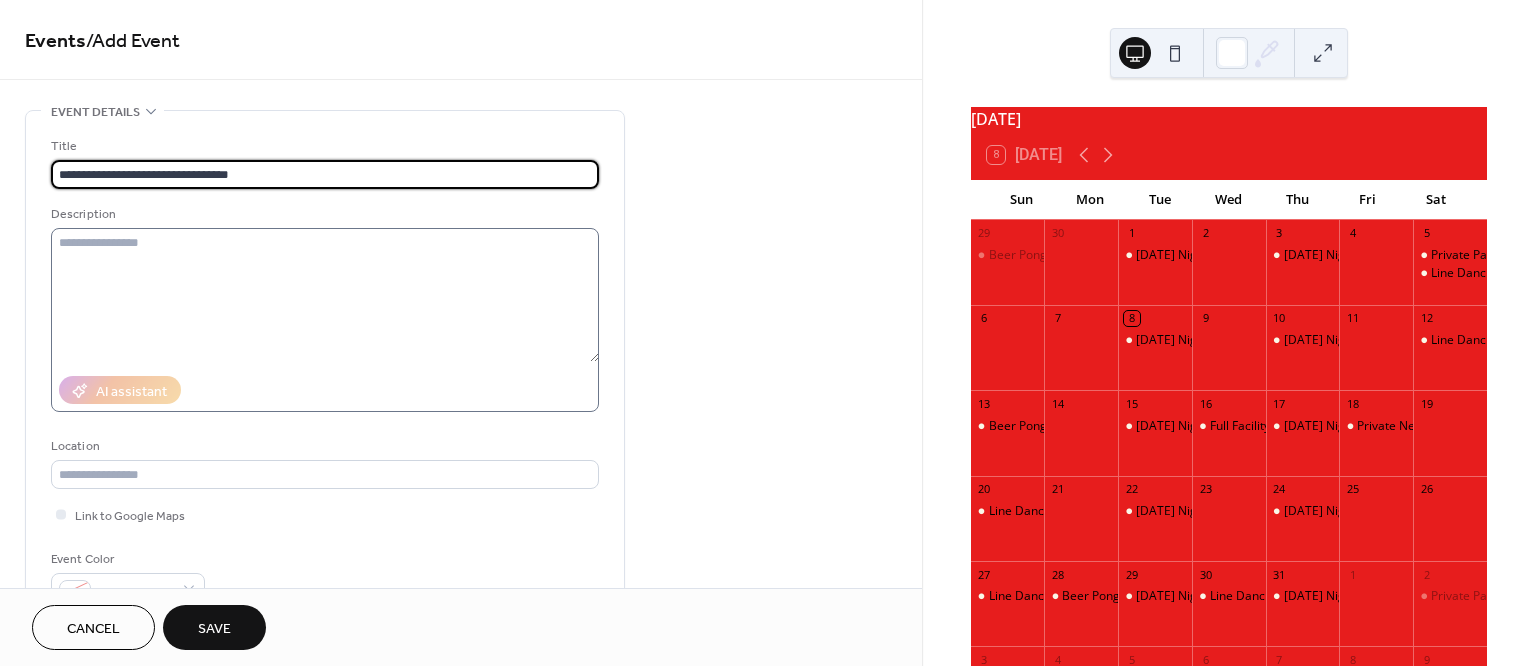 type on "**********" 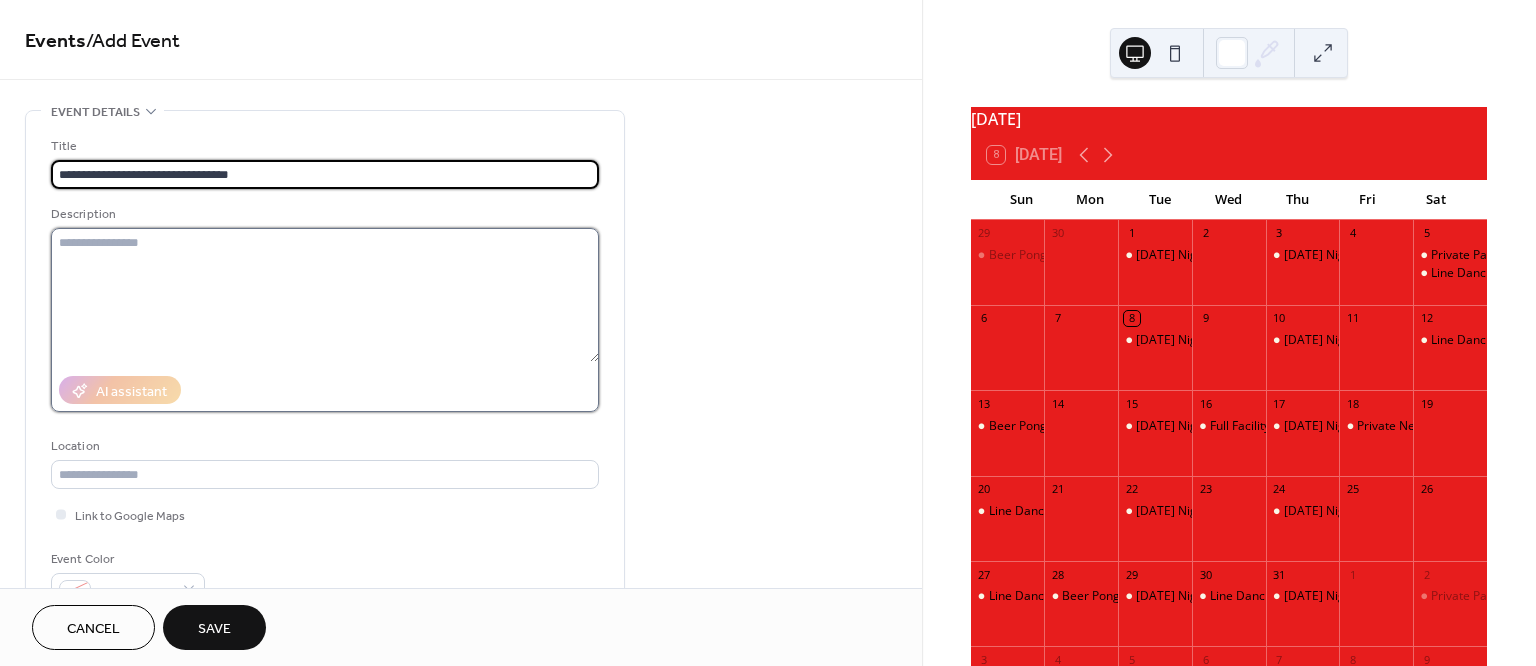 click at bounding box center [325, 295] 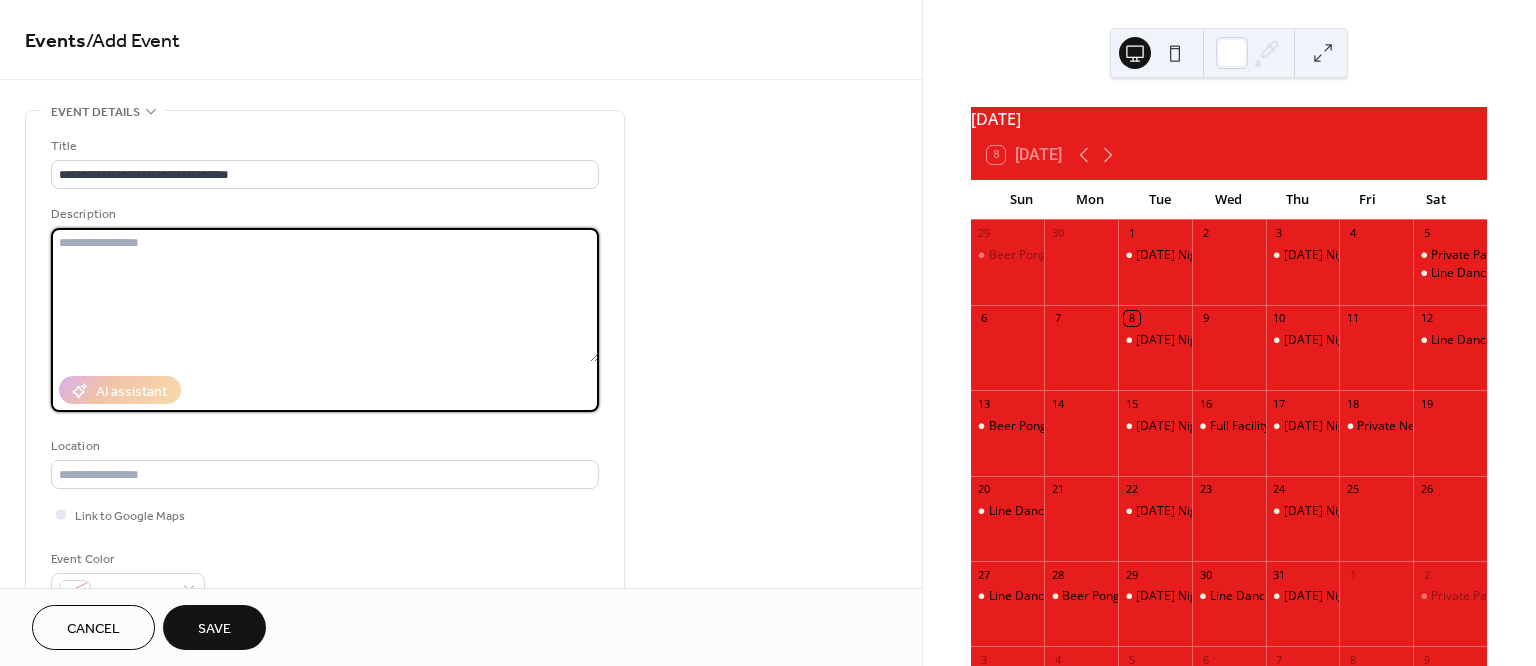 paste on "**********" 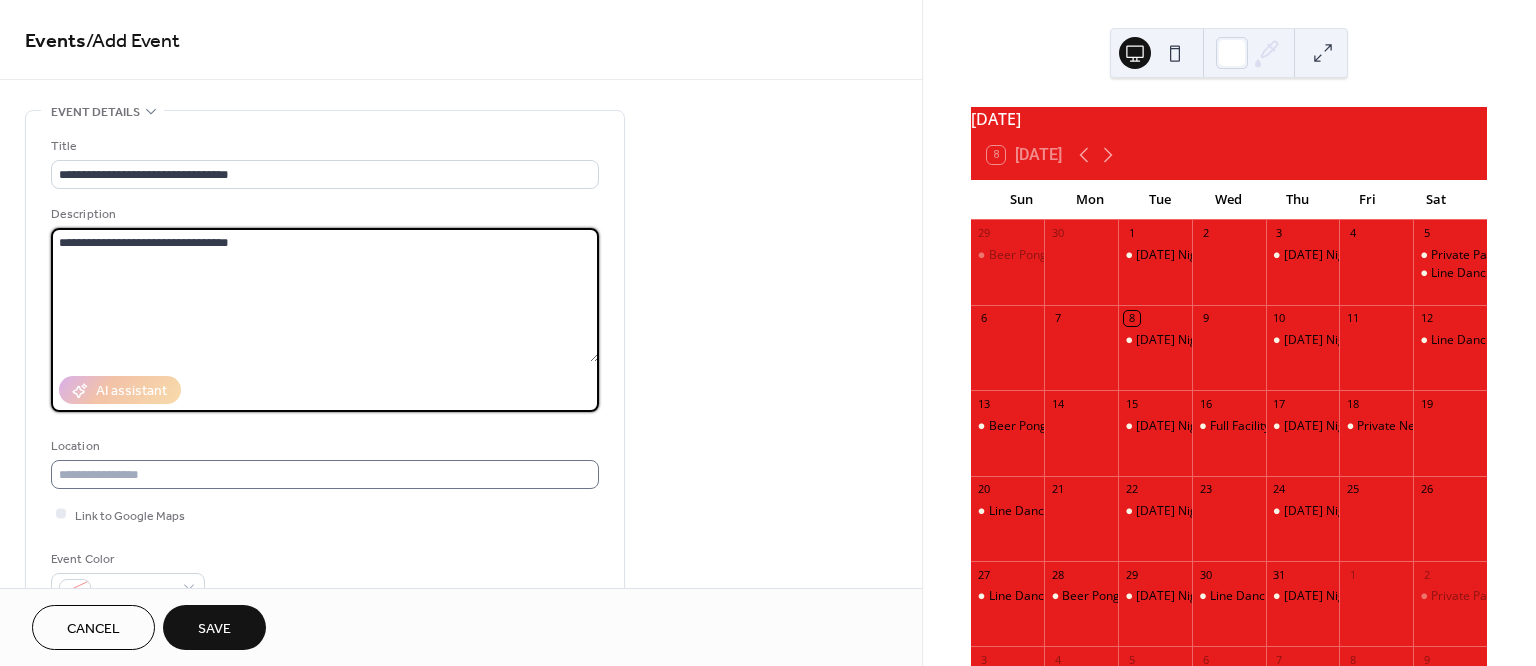 type on "**********" 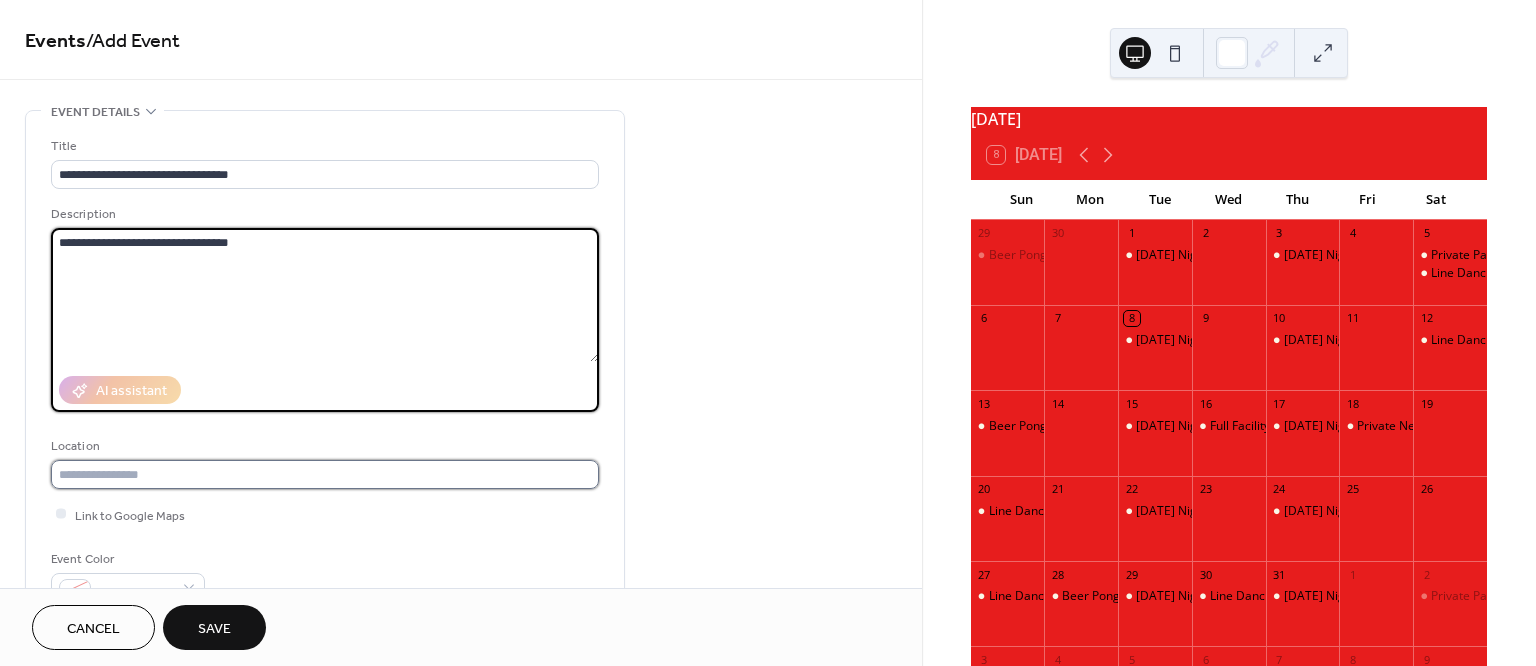 click at bounding box center [325, 474] 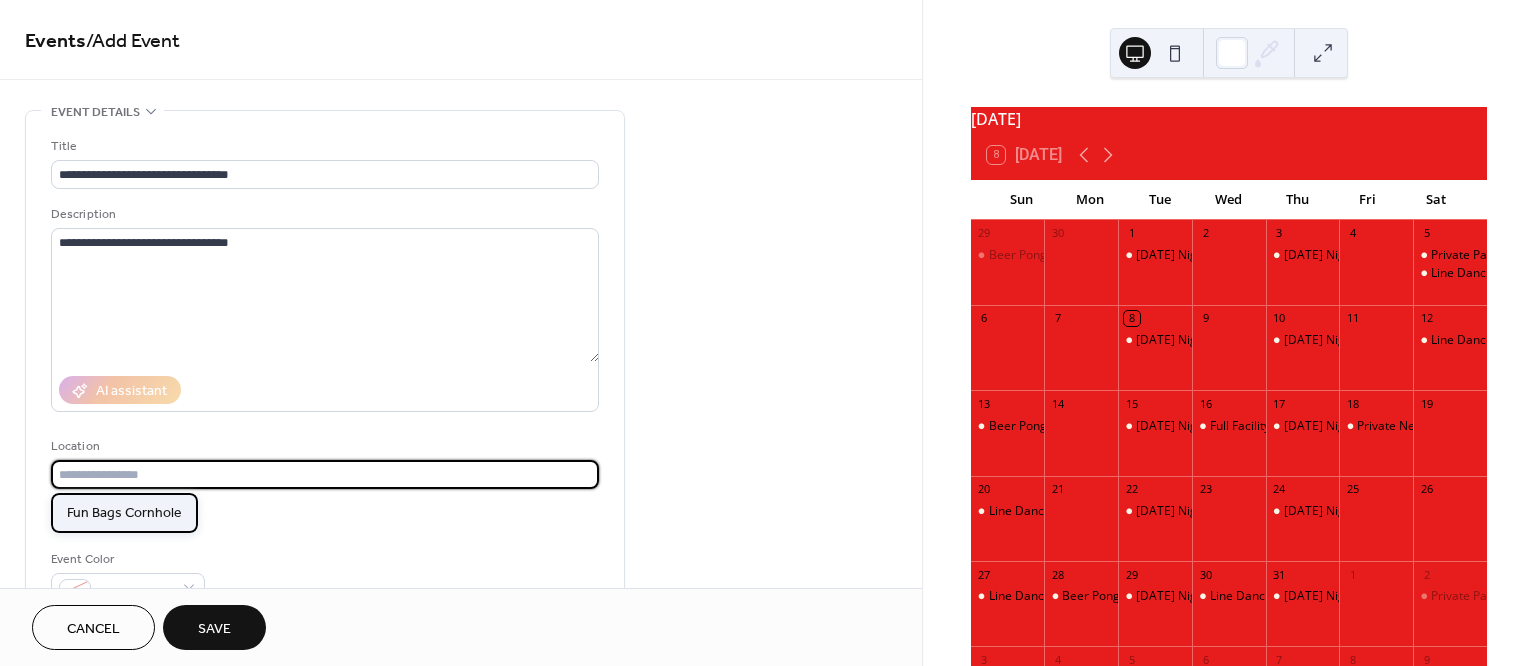 click on "Fun Bags Cornhole" at bounding box center [124, 513] 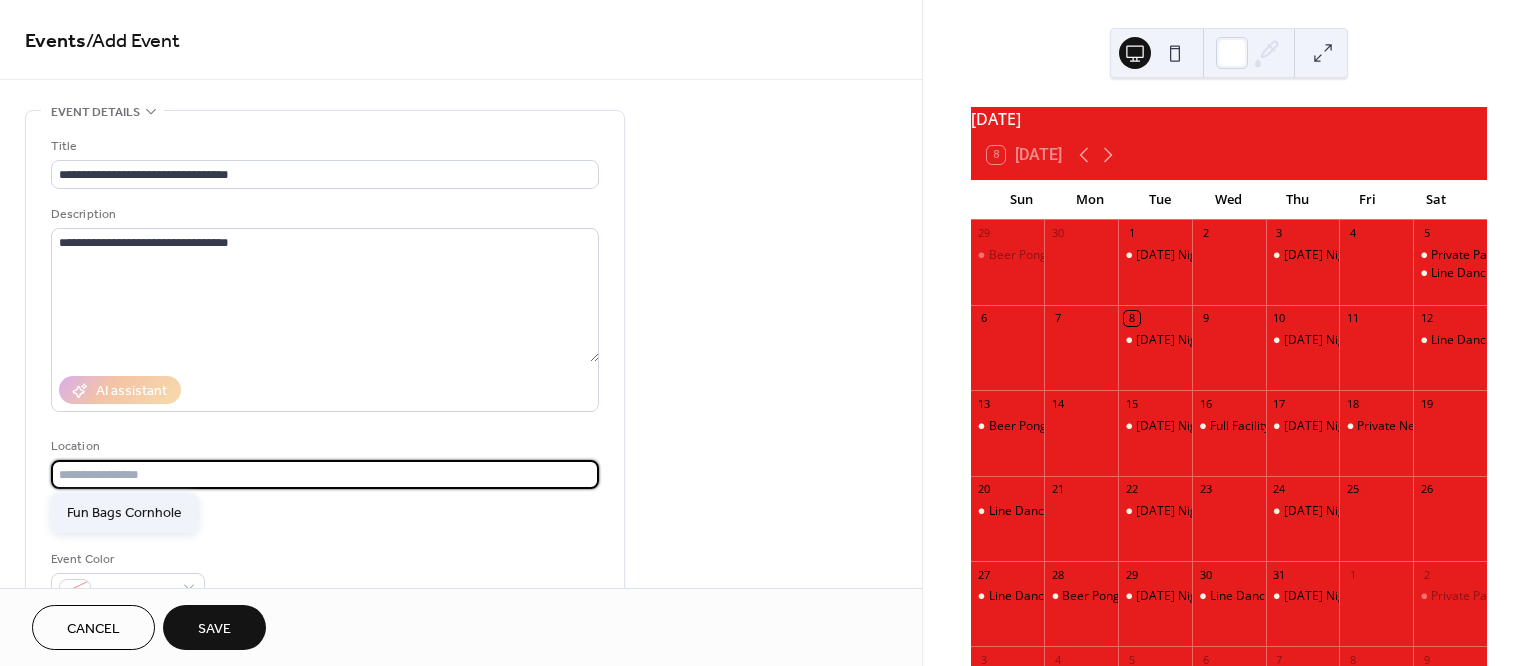 type on "**********" 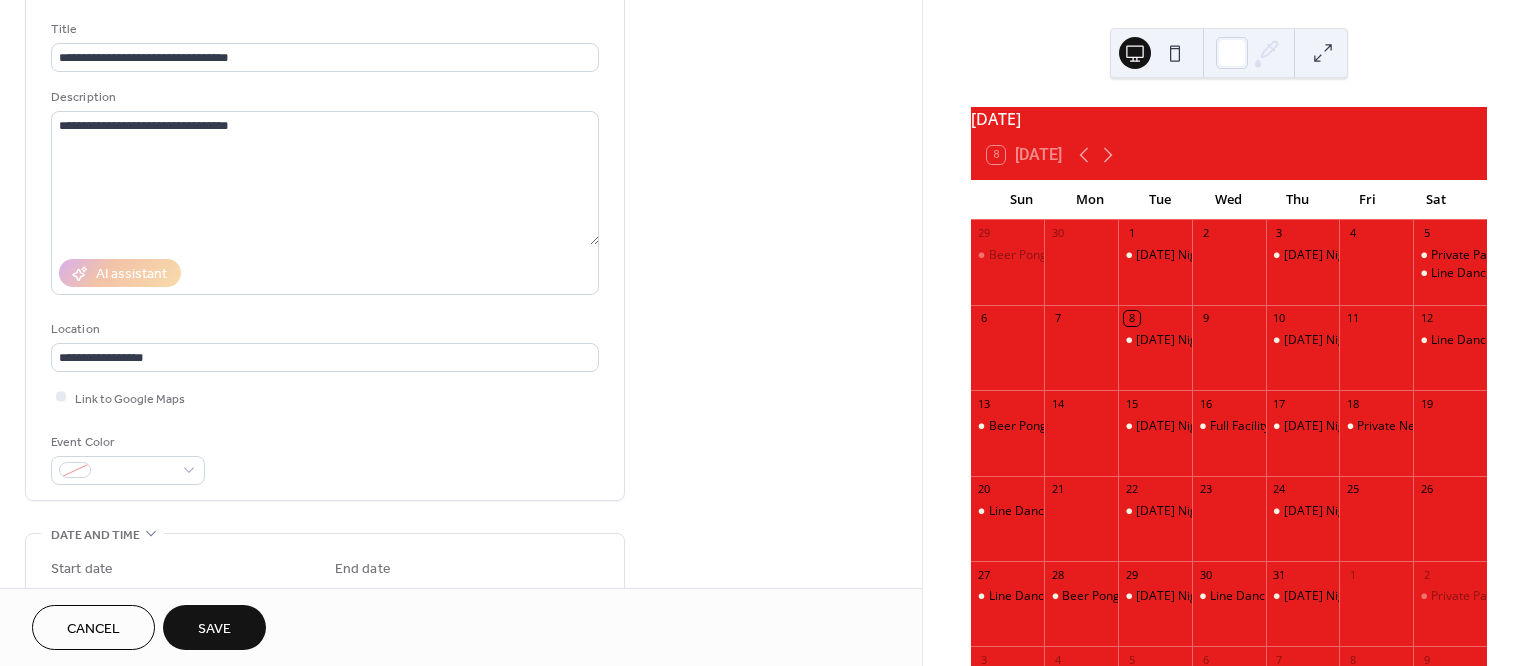 scroll, scrollTop: 198, scrollLeft: 0, axis: vertical 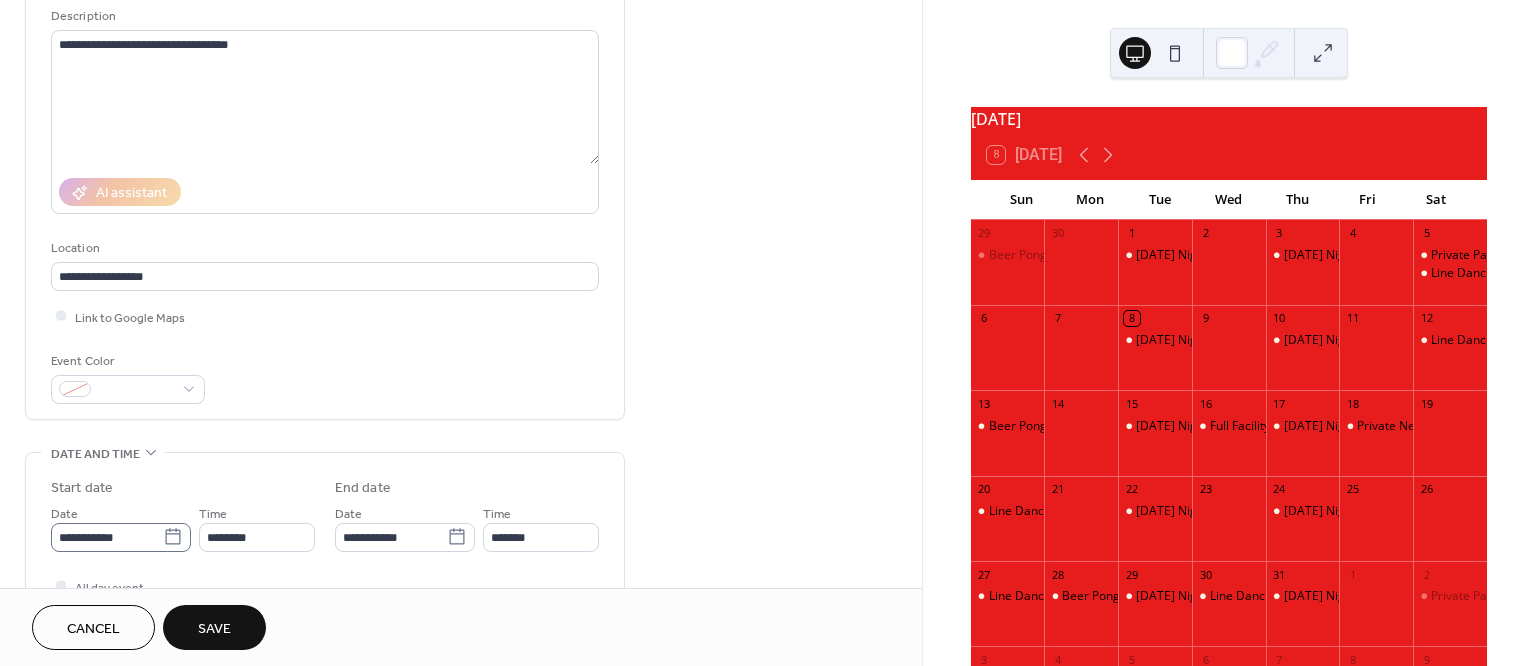 click 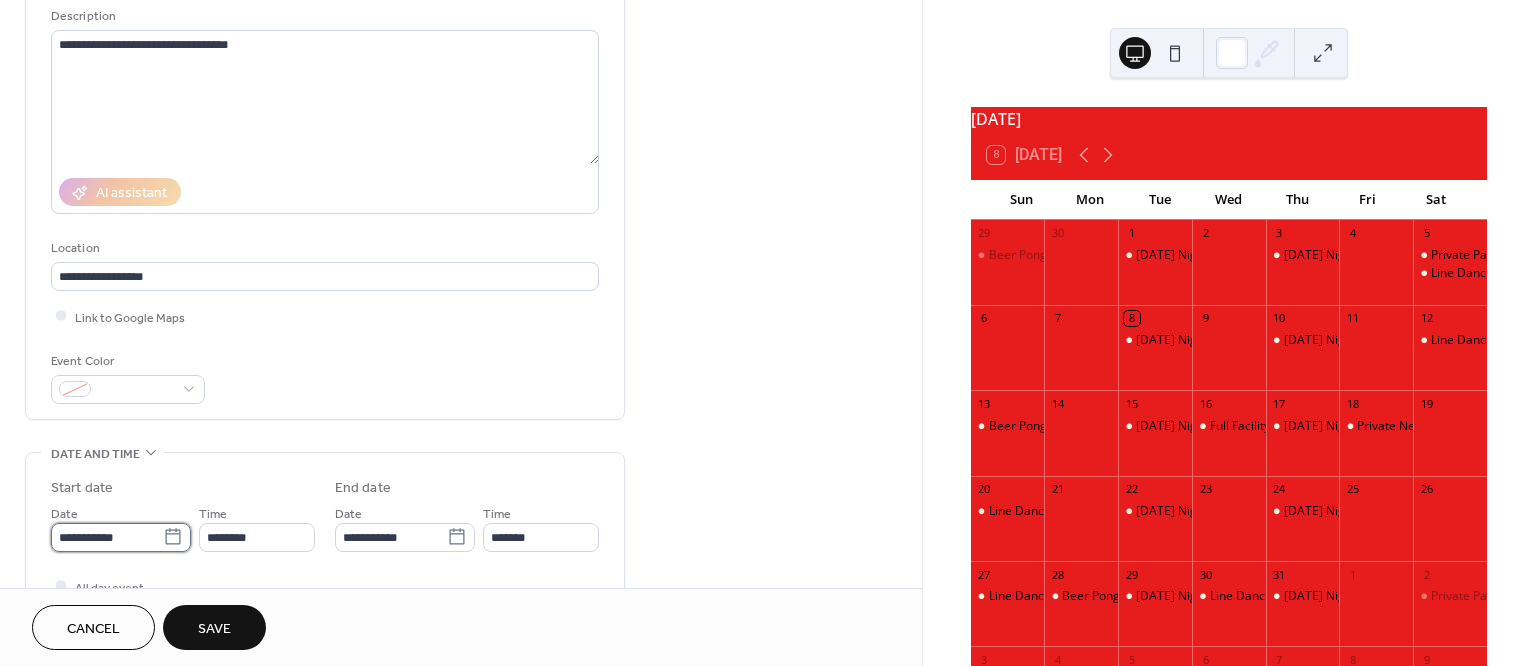 click on "**********" at bounding box center (107, 537) 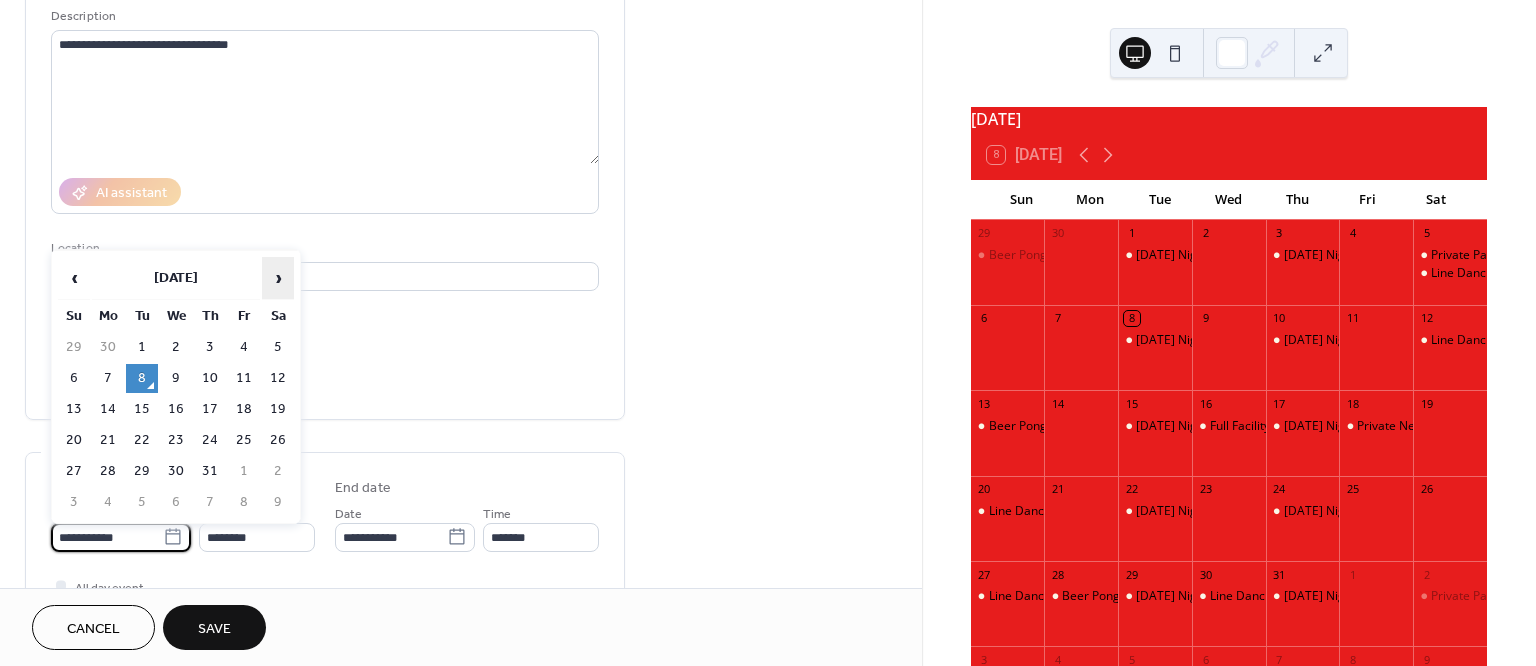 click on "›" at bounding box center (278, 278) 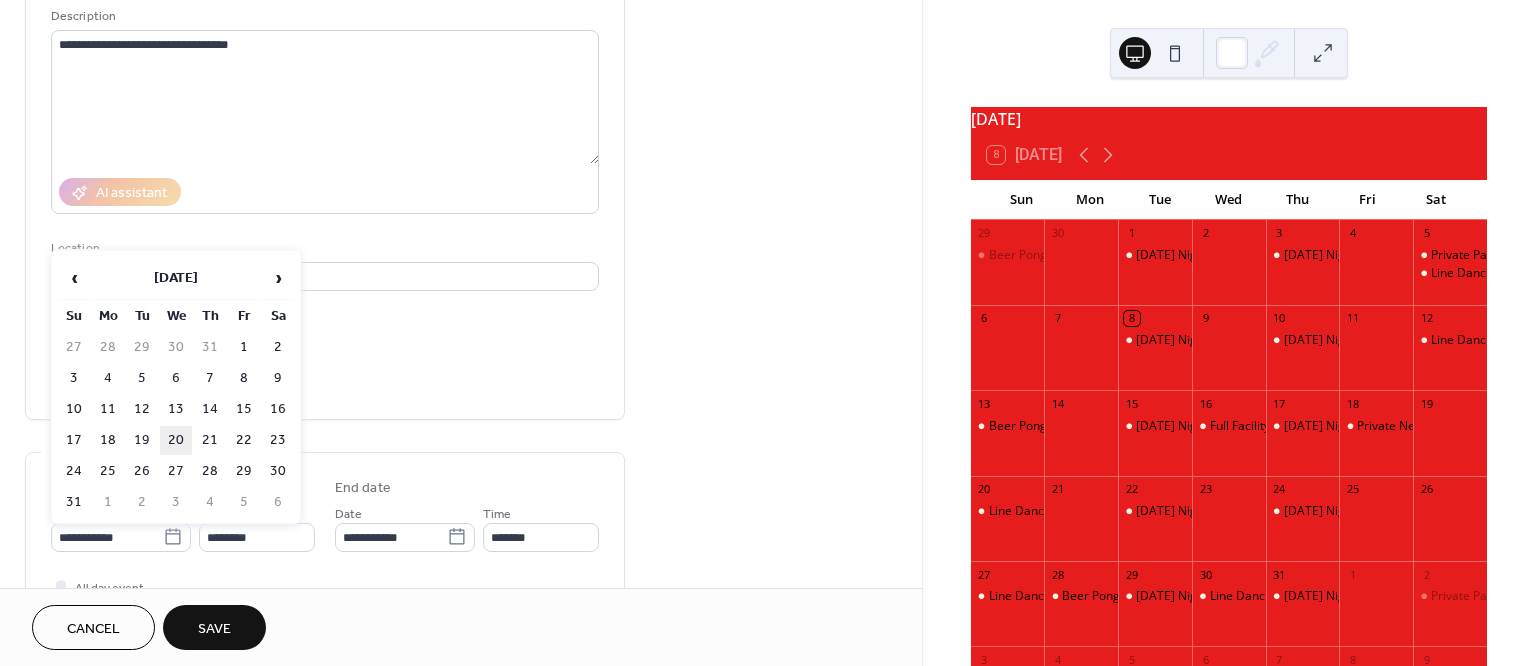 click on "20" at bounding box center (176, 440) 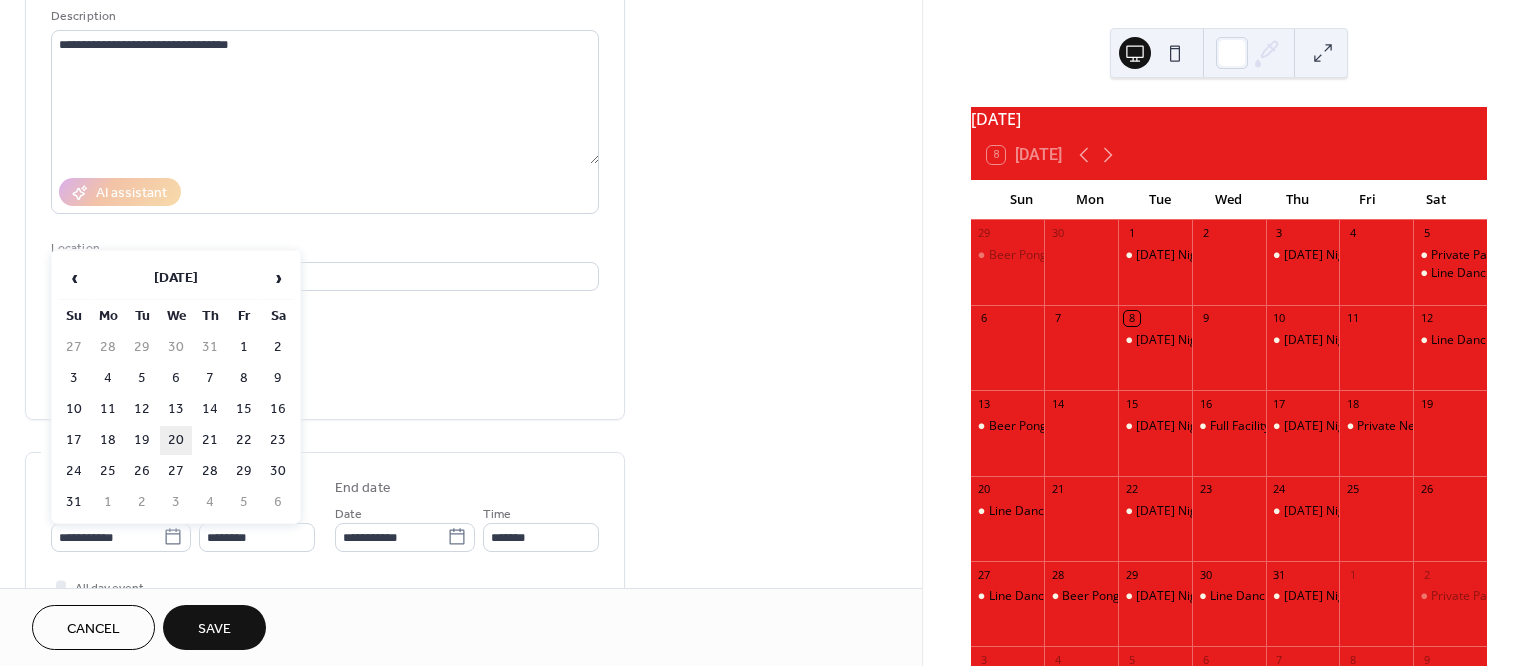 type on "**********" 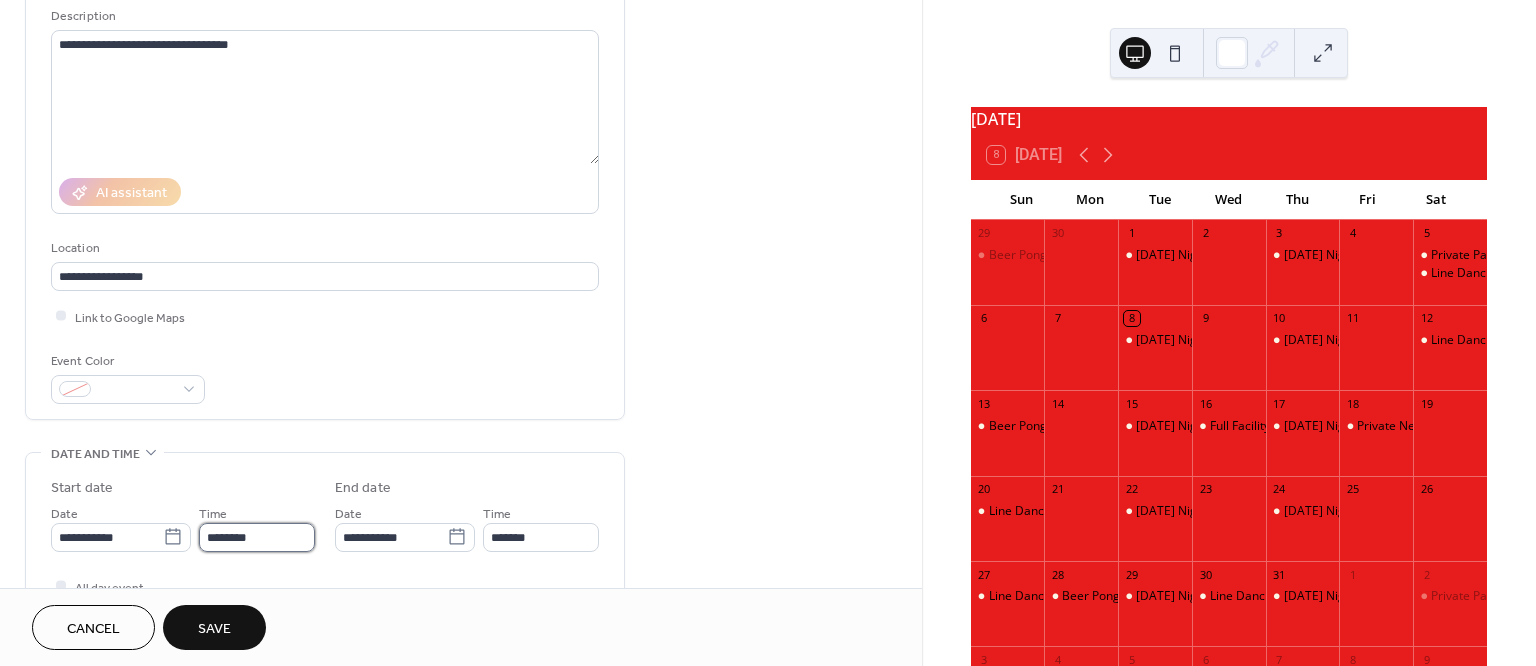 click on "********" at bounding box center (257, 537) 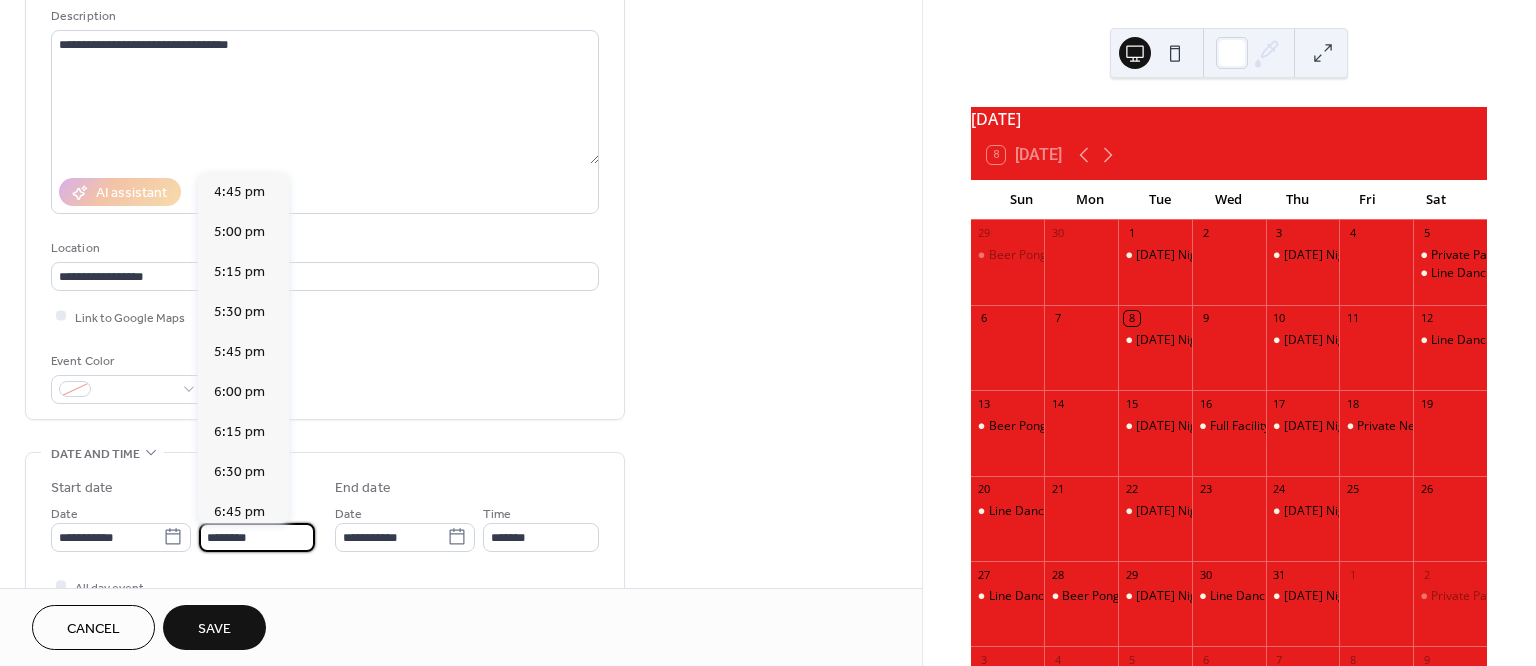 scroll, scrollTop: 2686, scrollLeft: 0, axis: vertical 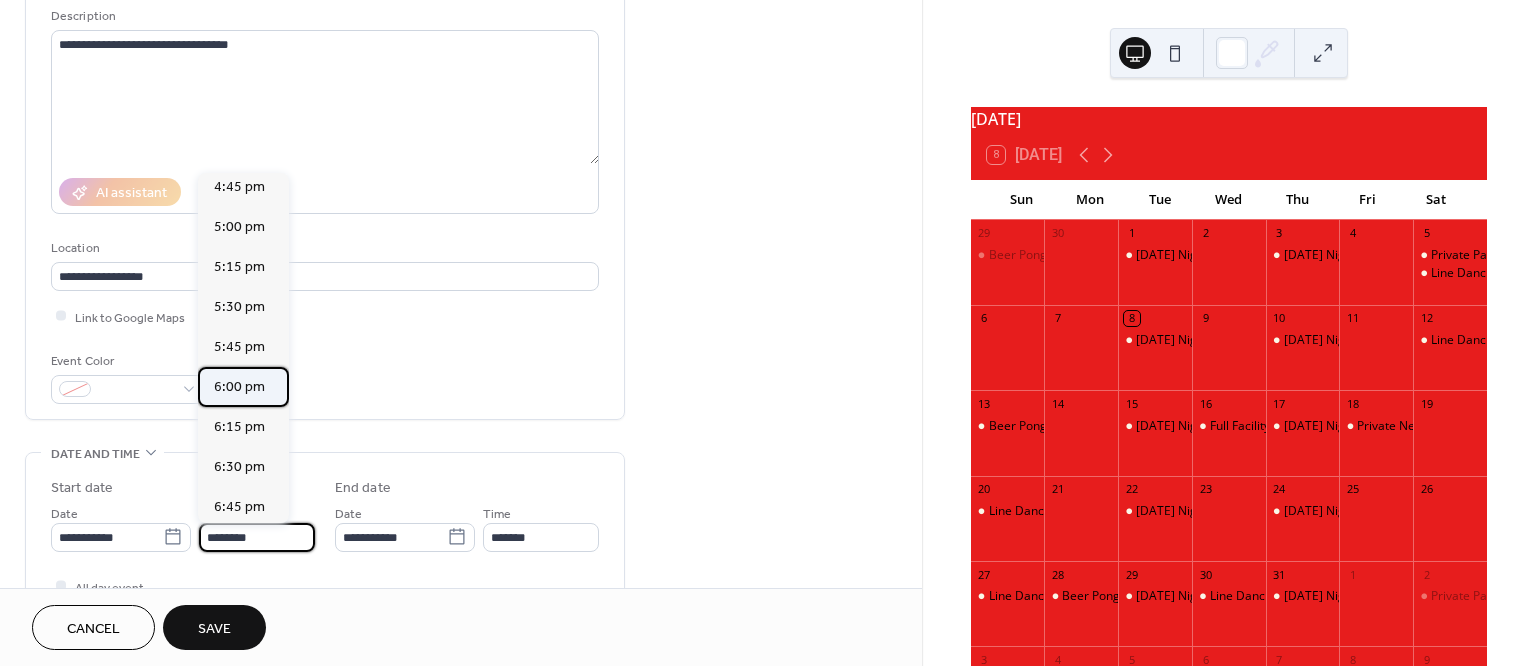 click on "6:00 pm" at bounding box center (239, 386) 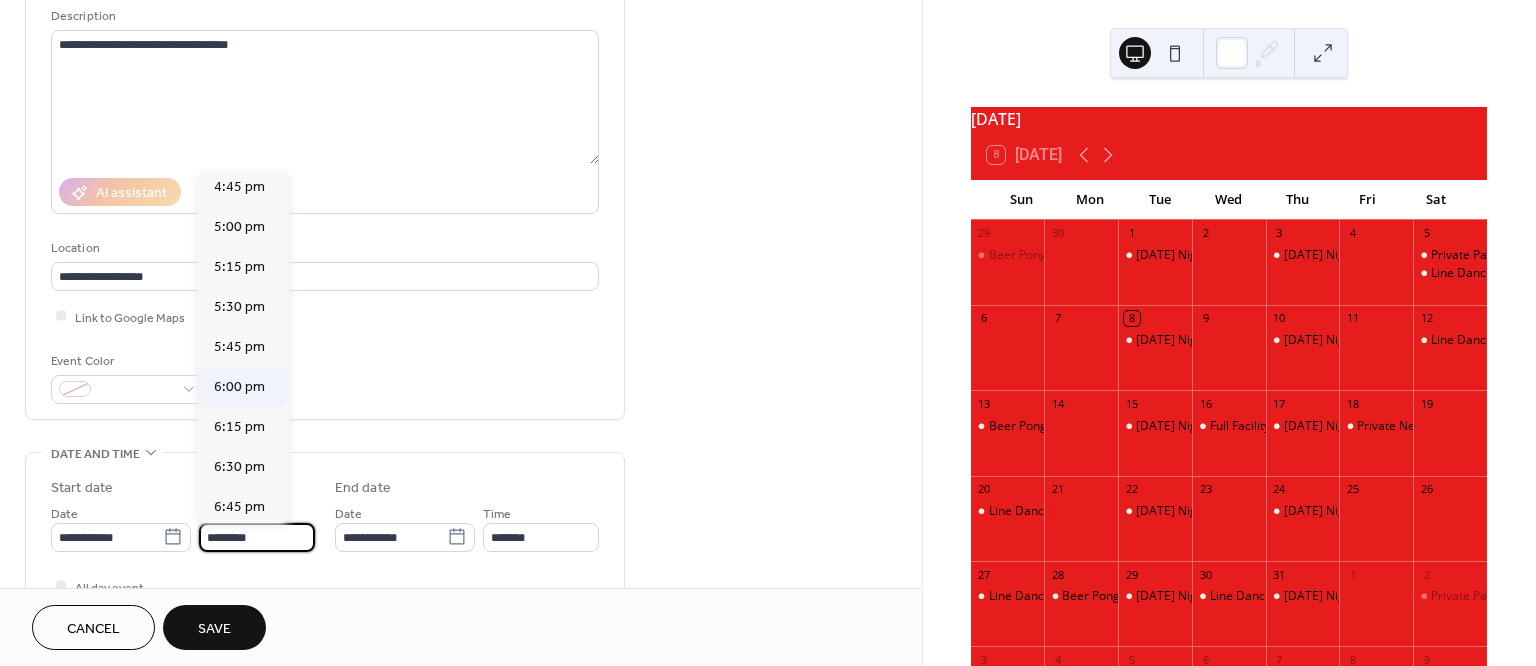 type on "*******" 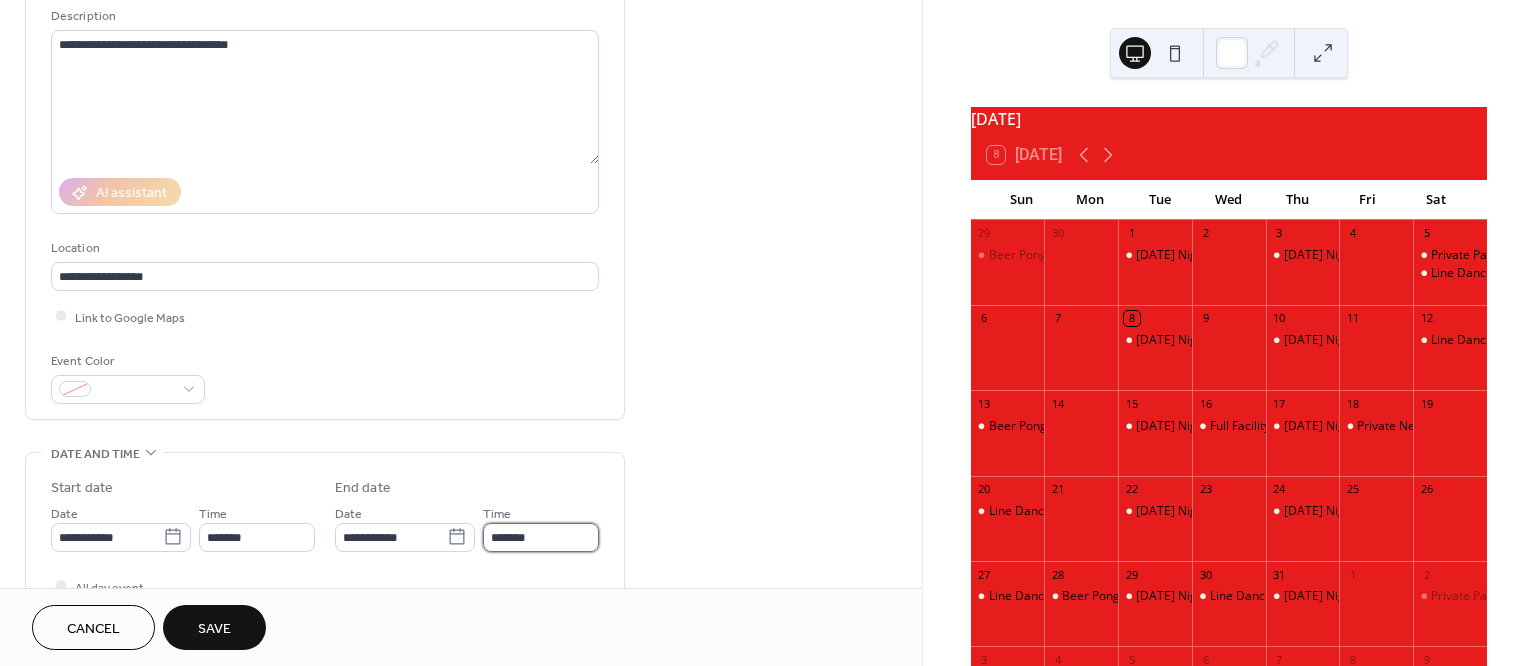 click on "*******" at bounding box center (541, 537) 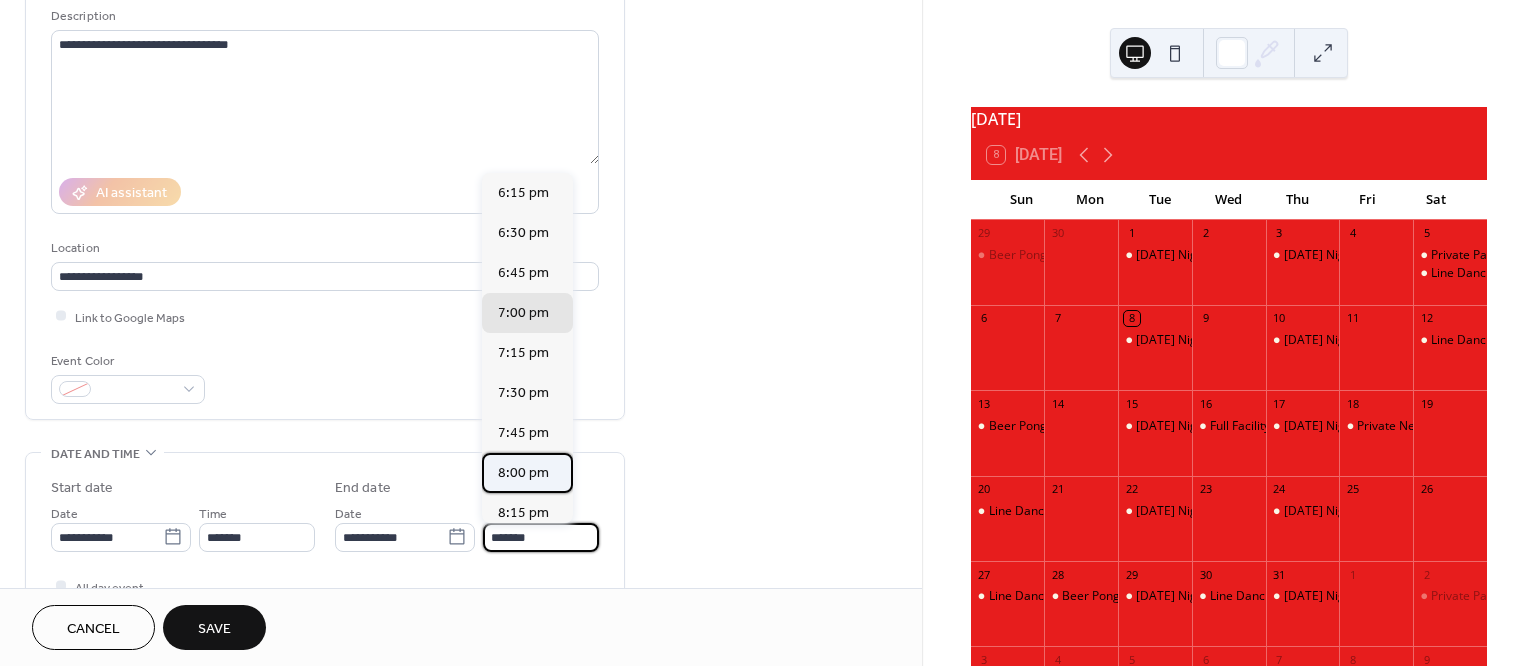 click on "8:00 pm" at bounding box center [523, 472] 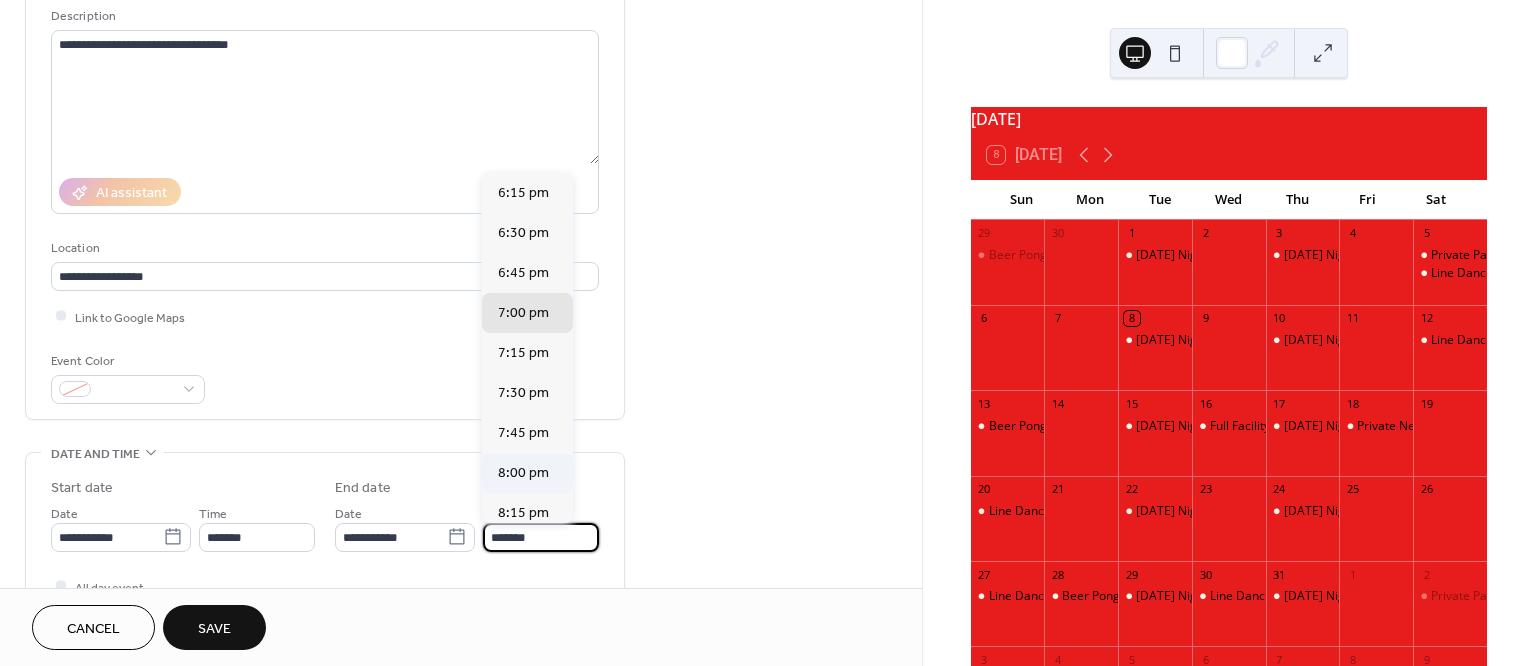 type on "*******" 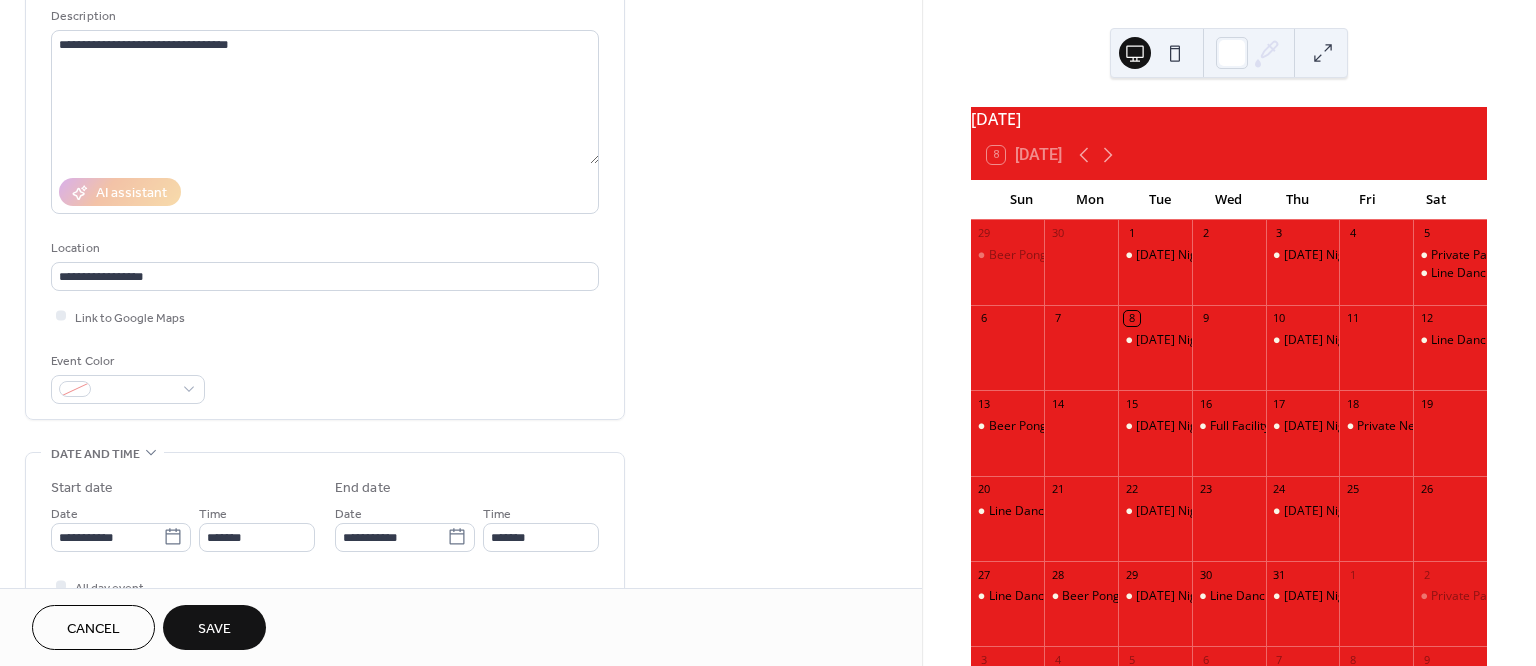 click on "Save" at bounding box center [214, 627] 